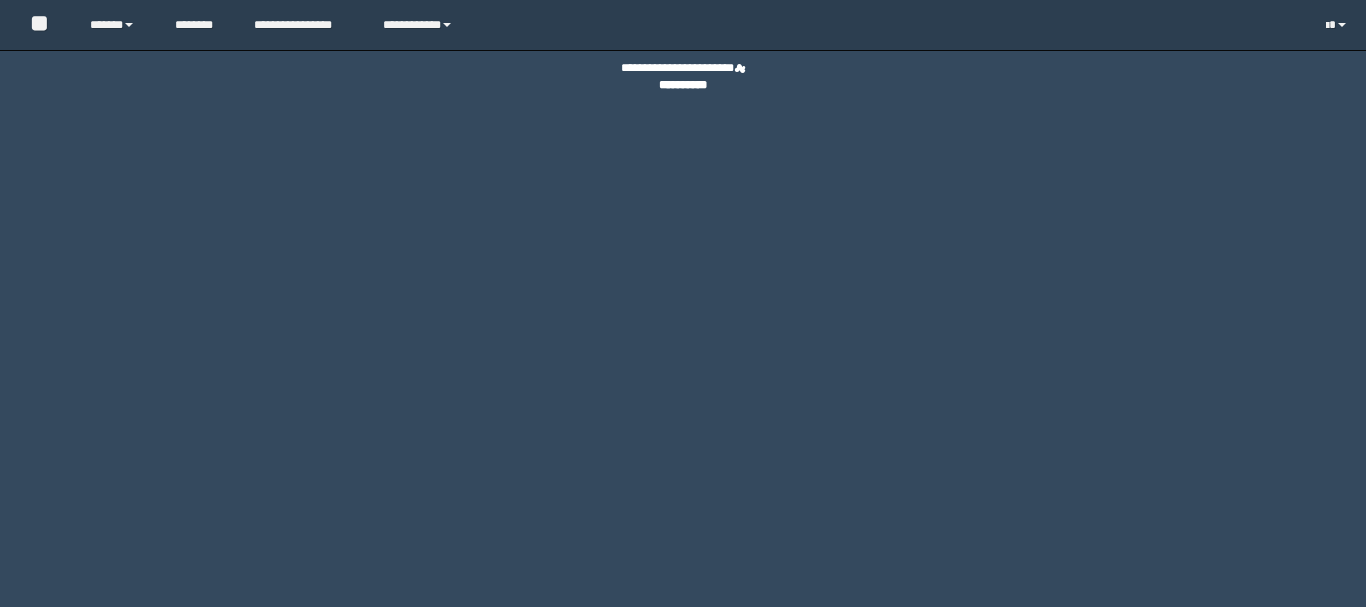 scroll, scrollTop: 0, scrollLeft: 0, axis: both 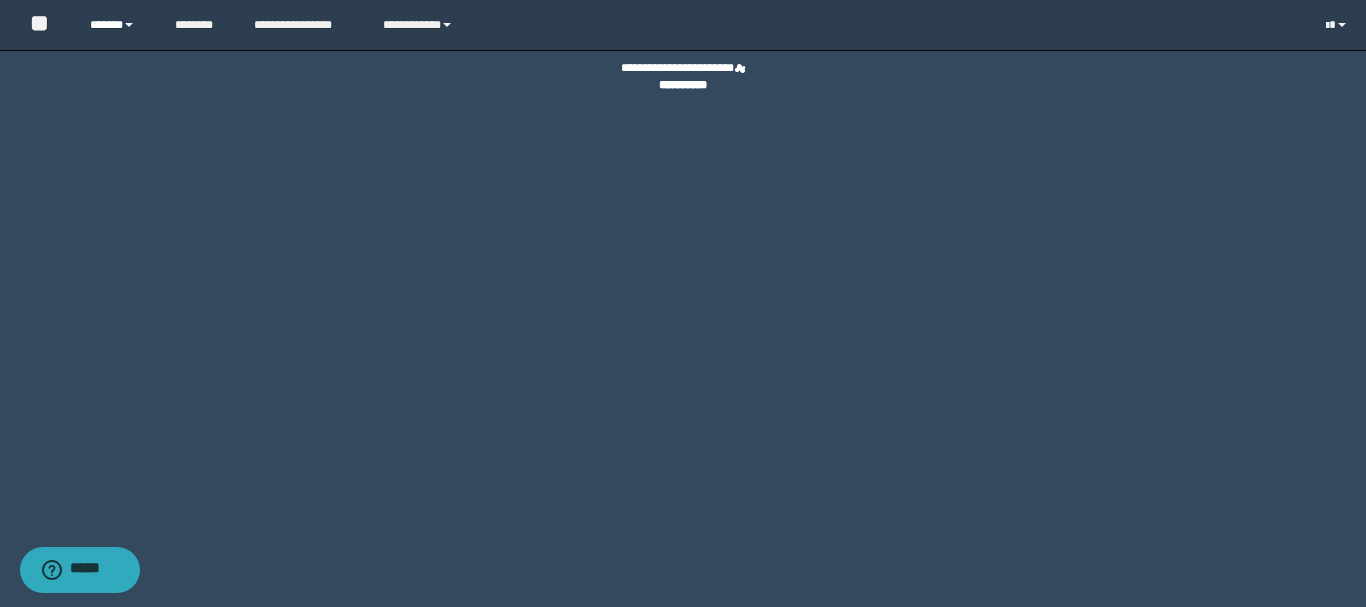 click on "******" at bounding box center [117, 25] 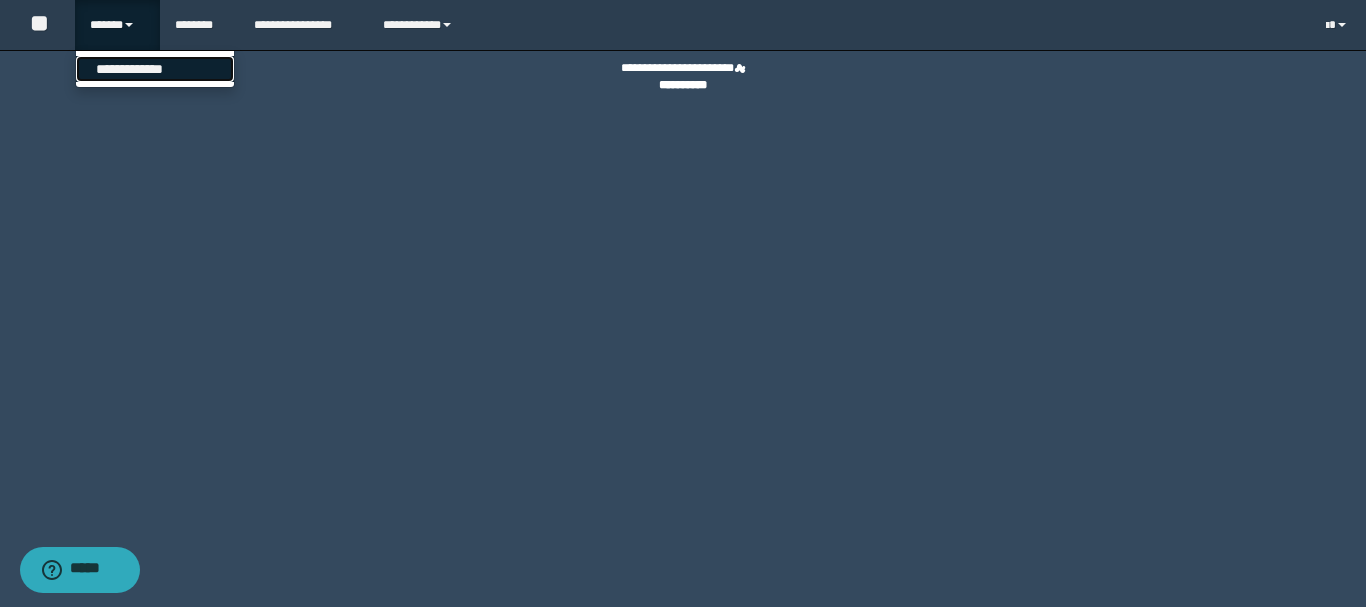 click on "**********" at bounding box center [155, 69] 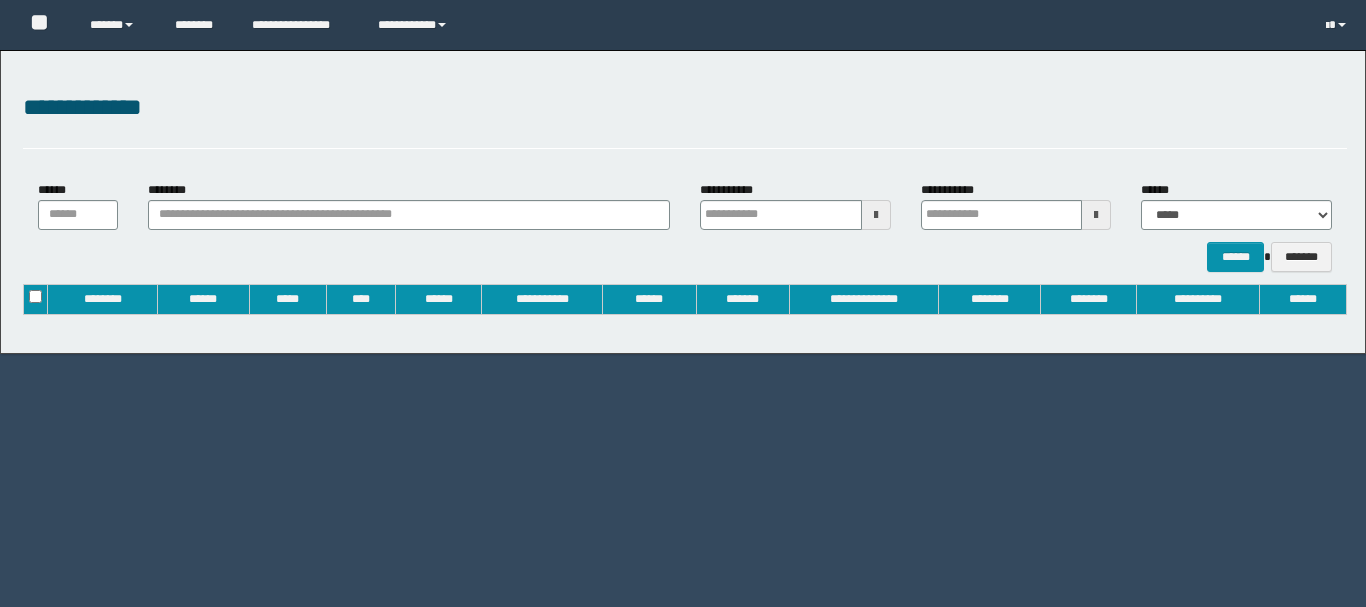 scroll, scrollTop: 0, scrollLeft: 0, axis: both 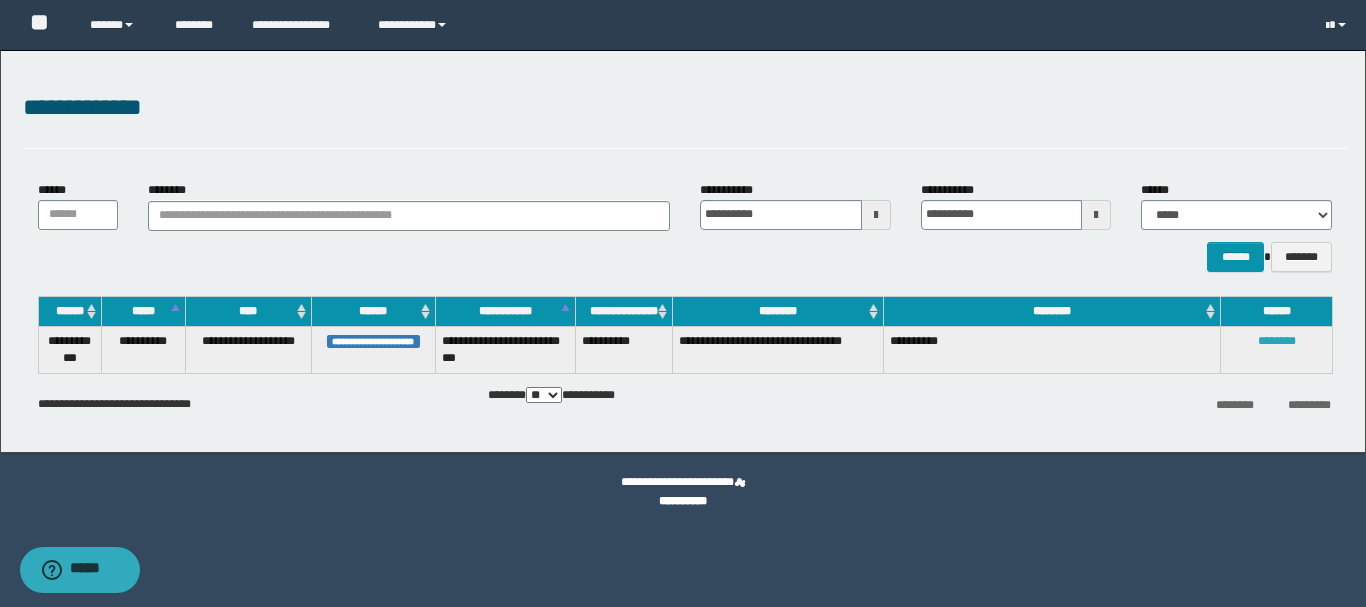 click on "********" at bounding box center (1277, 341) 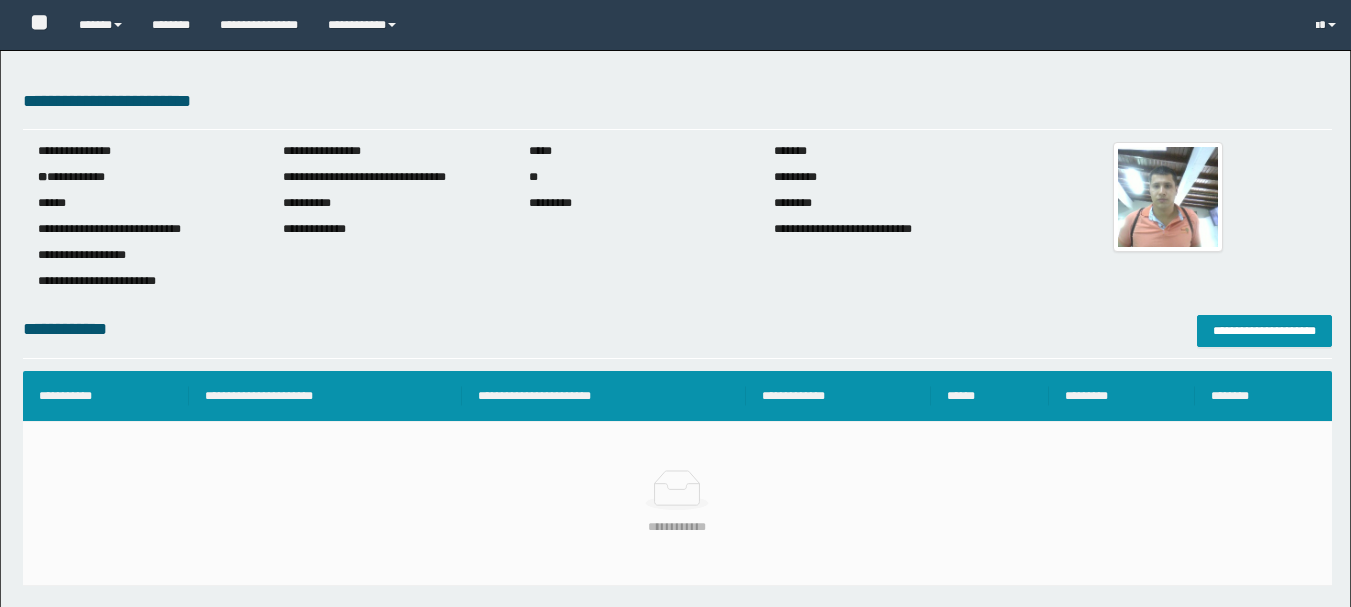 scroll, scrollTop: 0, scrollLeft: 0, axis: both 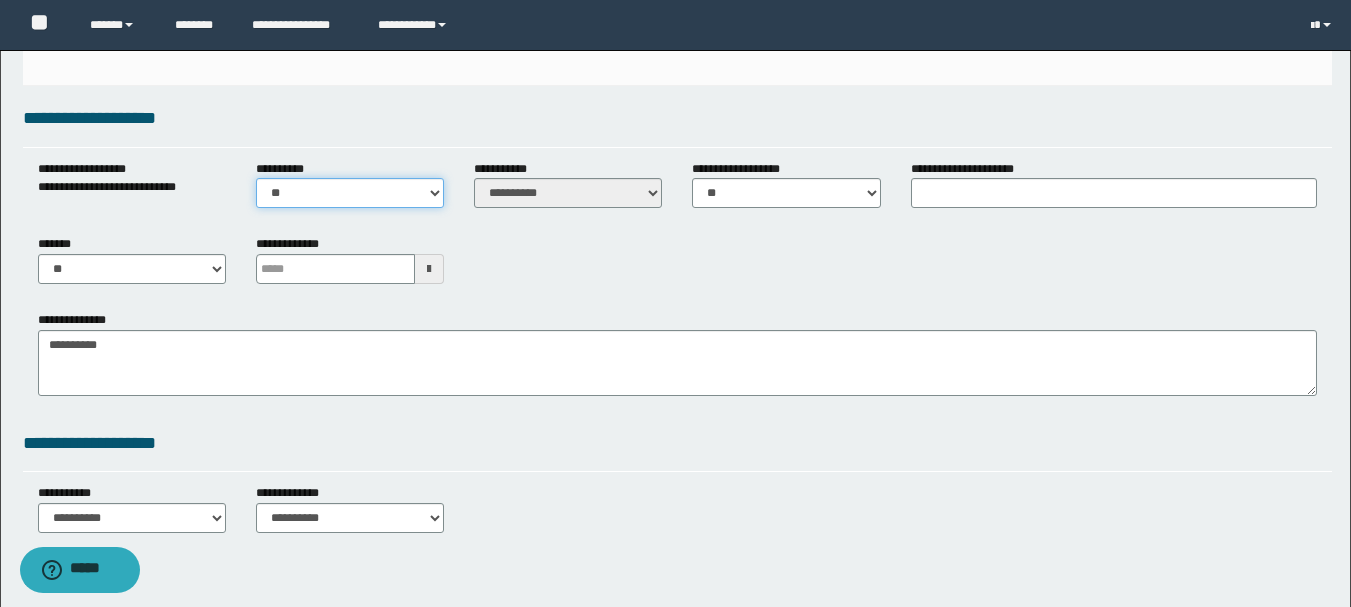 click on "**
**" at bounding box center (350, 193) 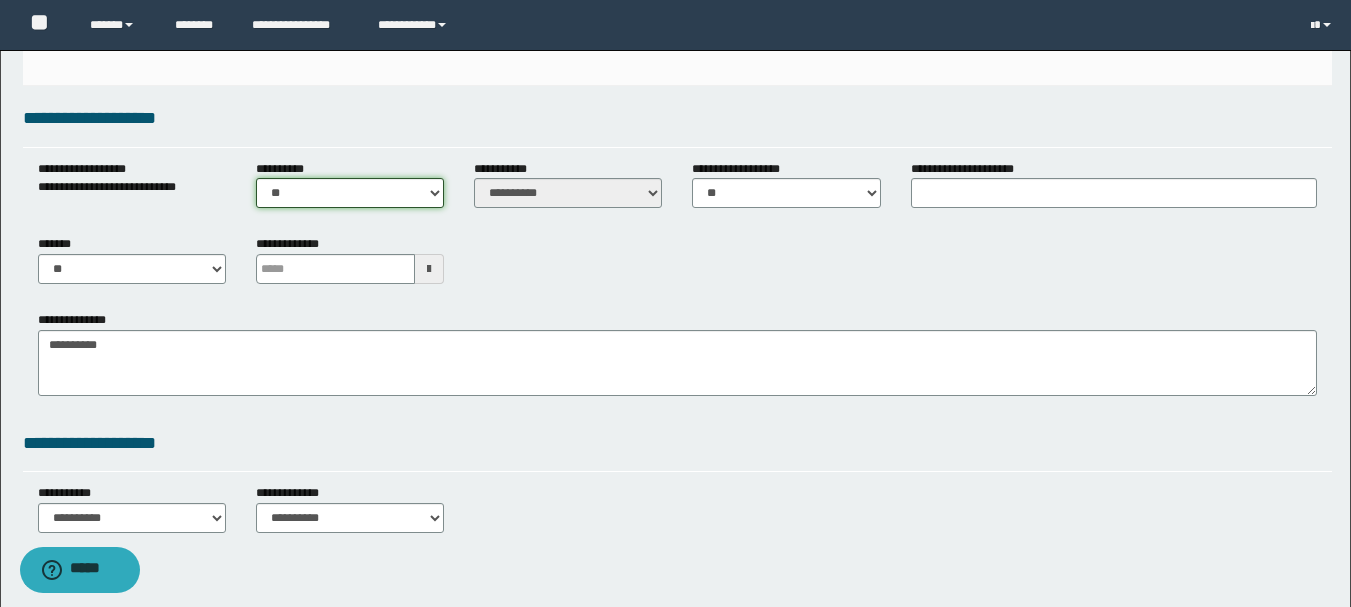 select on "****" 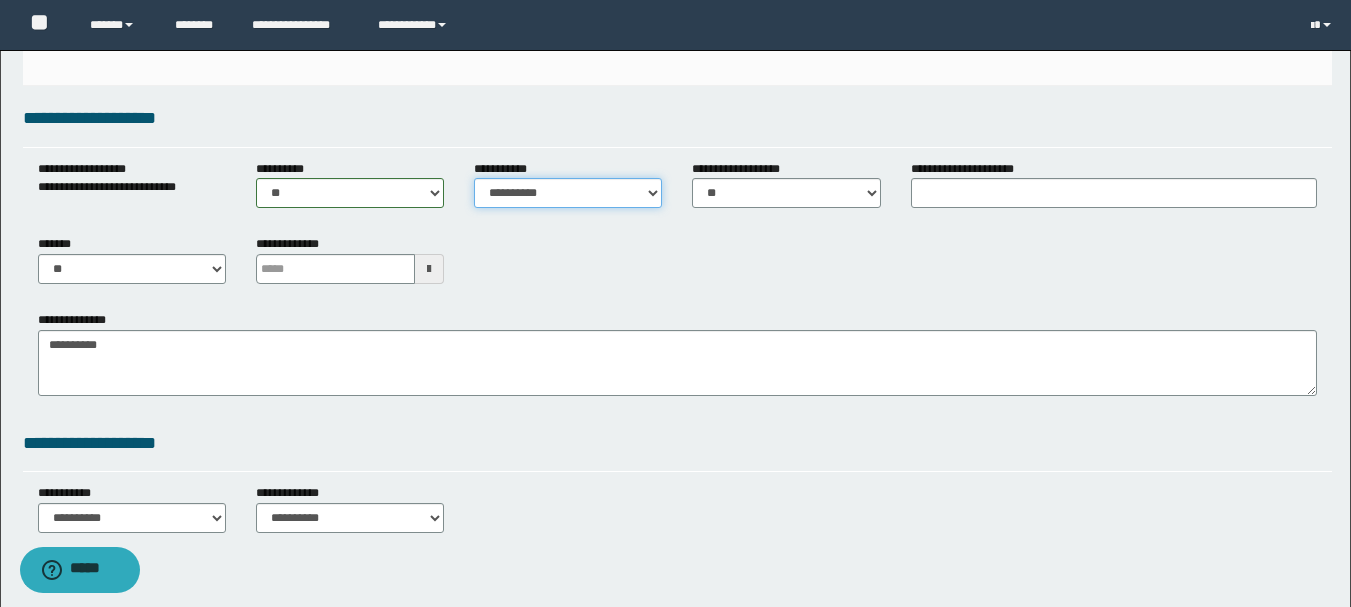 click on "**********" at bounding box center [568, 193] 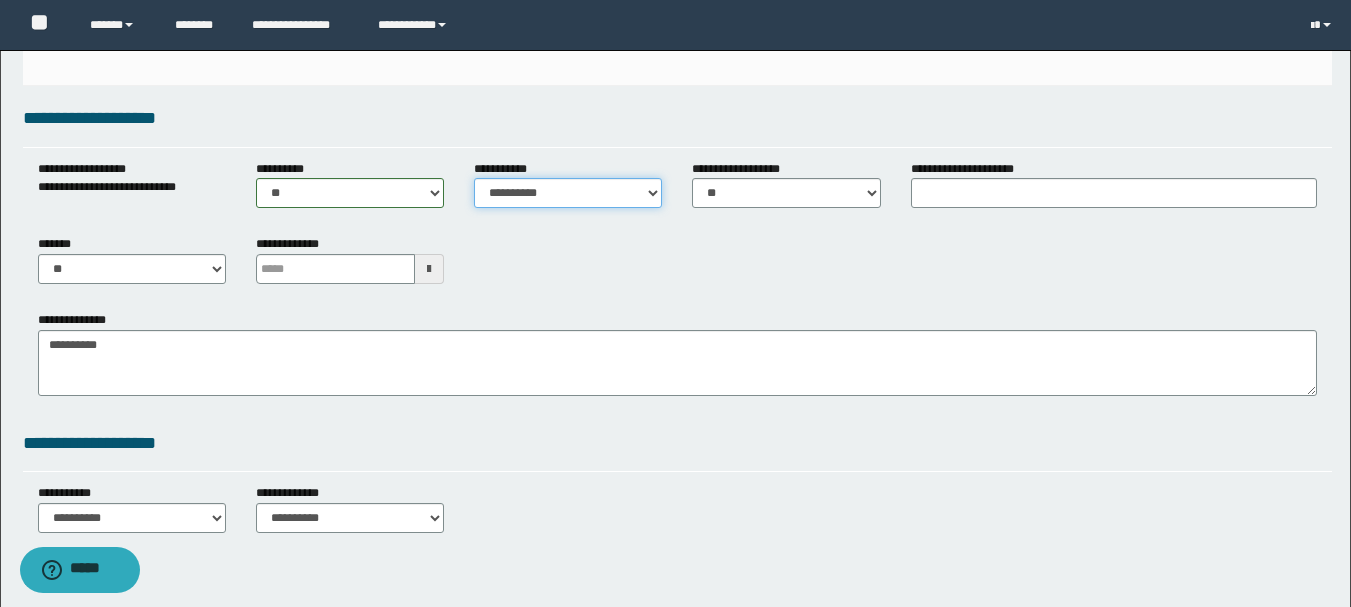 select on "*" 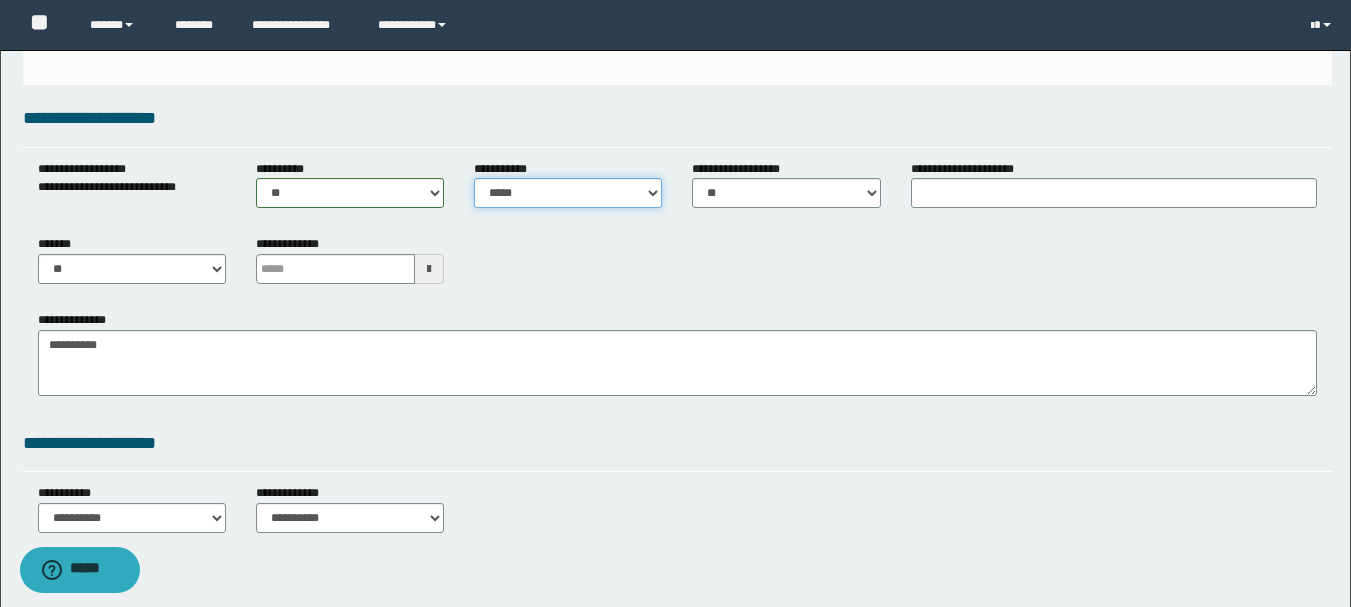 click on "**********" at bounding box center [568, 193] 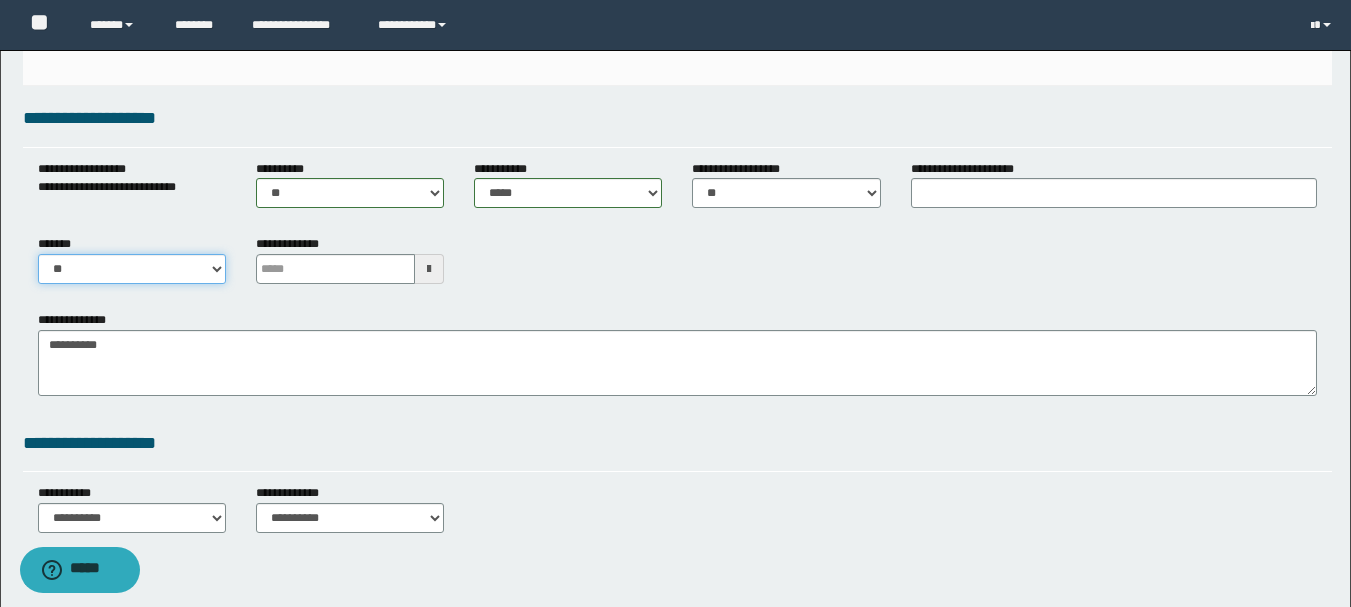 click on "**
**" at bounding box center (132, 269) 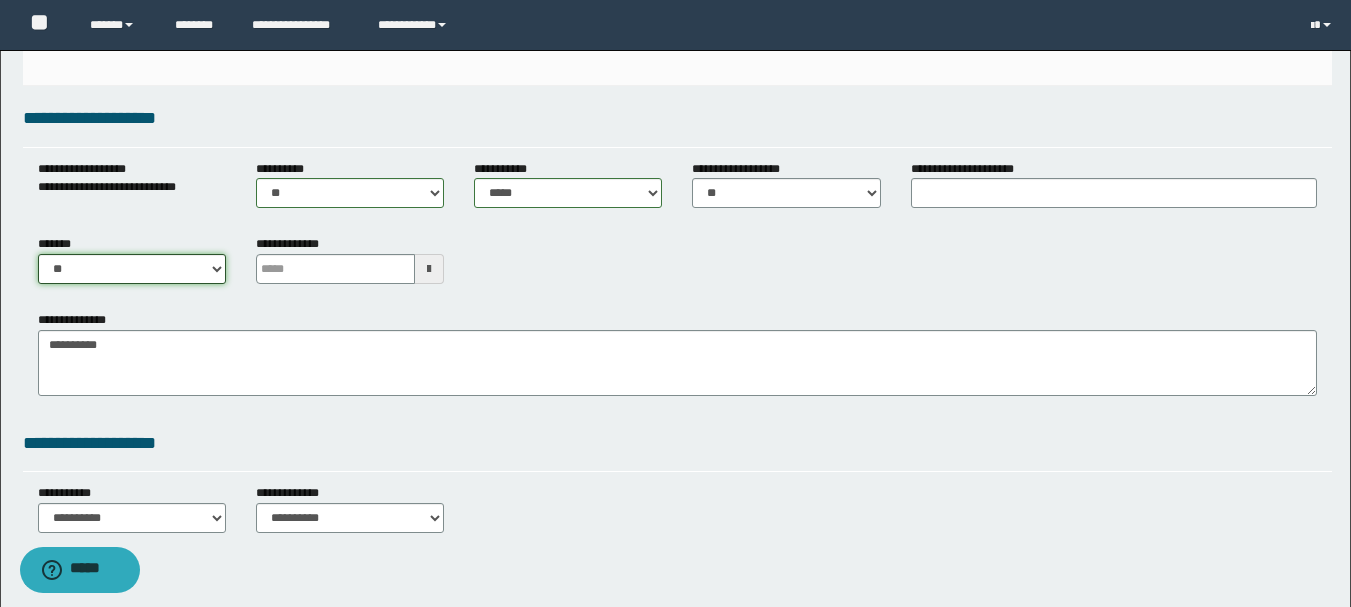 select on "****" 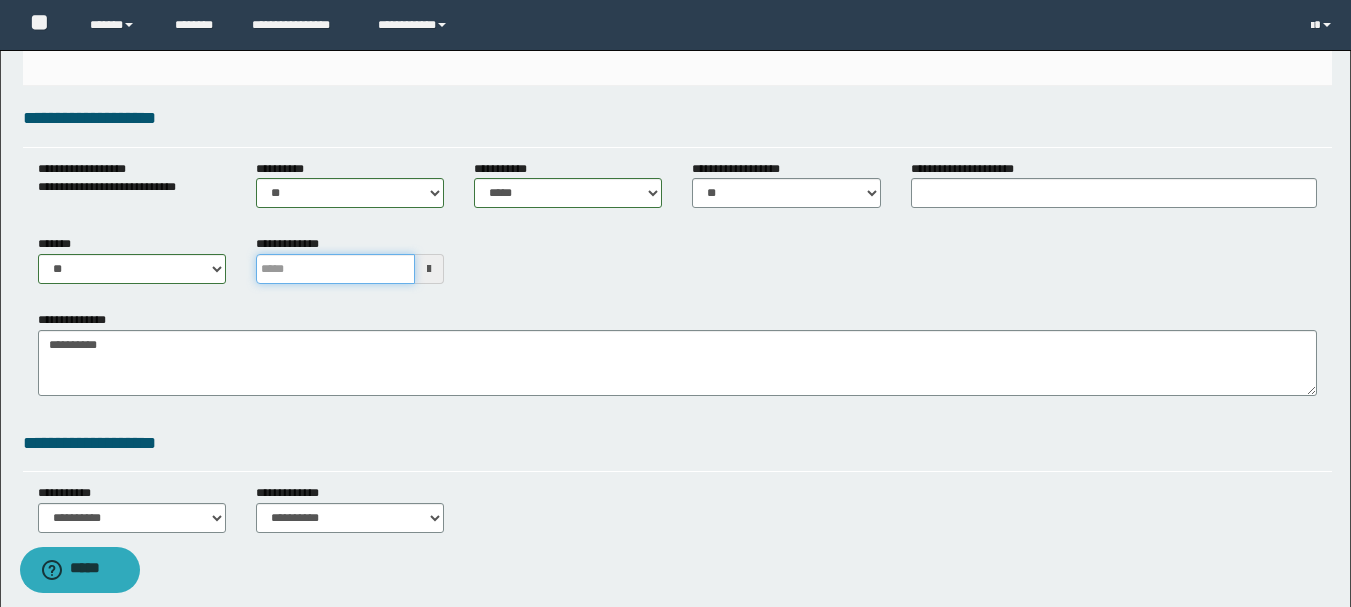 click at bounding box center (335, 269) 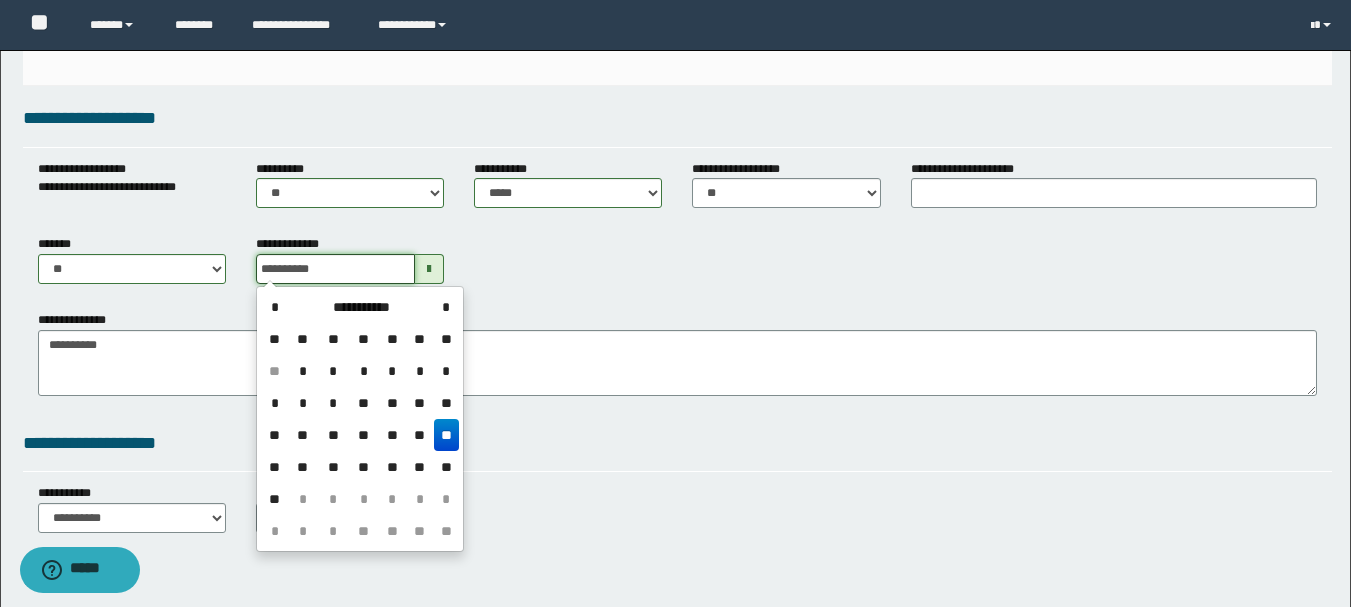 type on "**********" 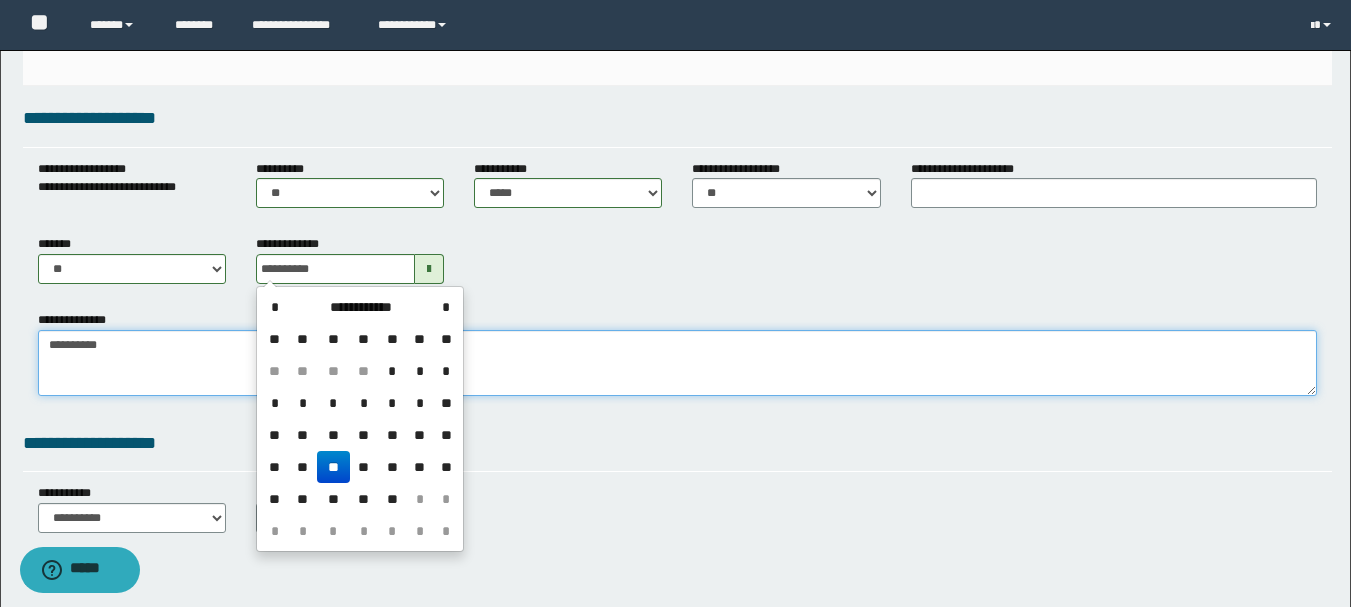 click on "**********" at bounding box center [677, 363] 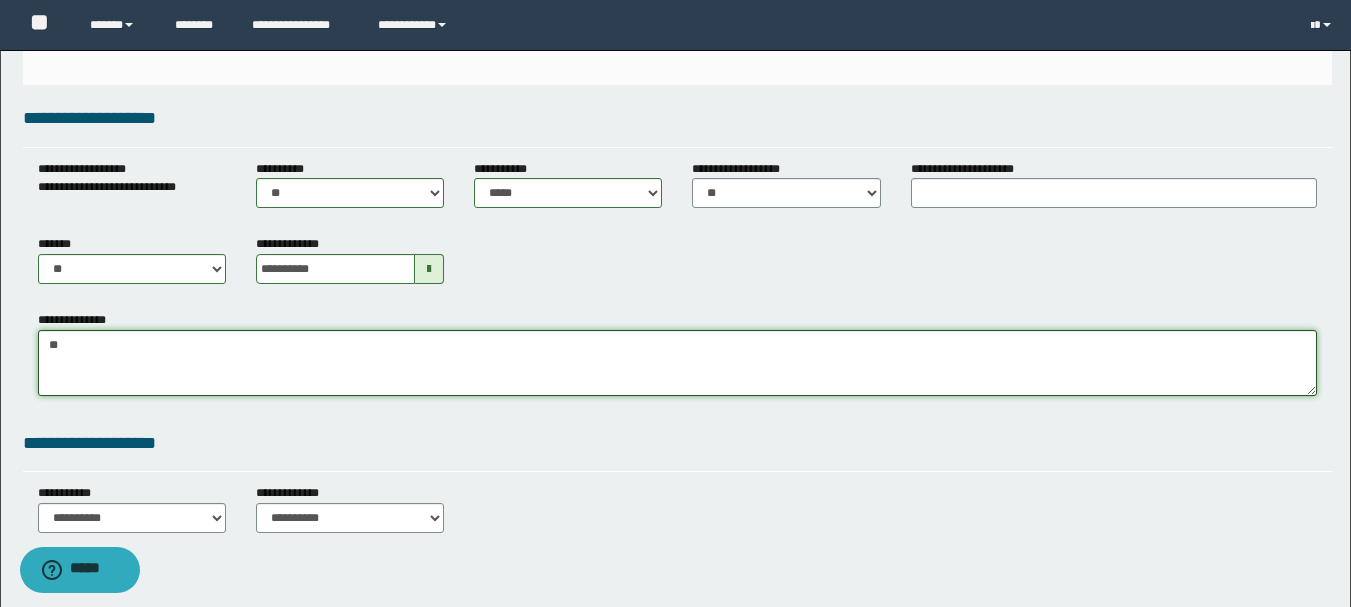 type on "*" 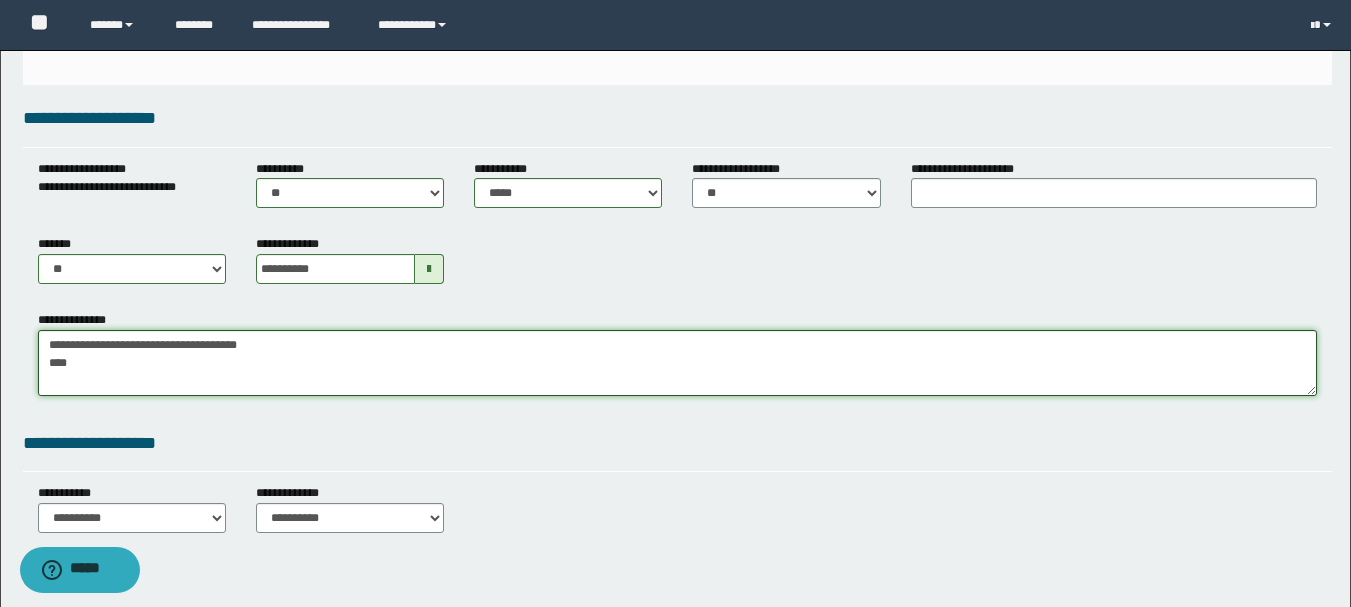 drag, startPoint x: 50, startPoint y: 368, endPoint x: 52, endPoint y: 355, distance: 13.152946 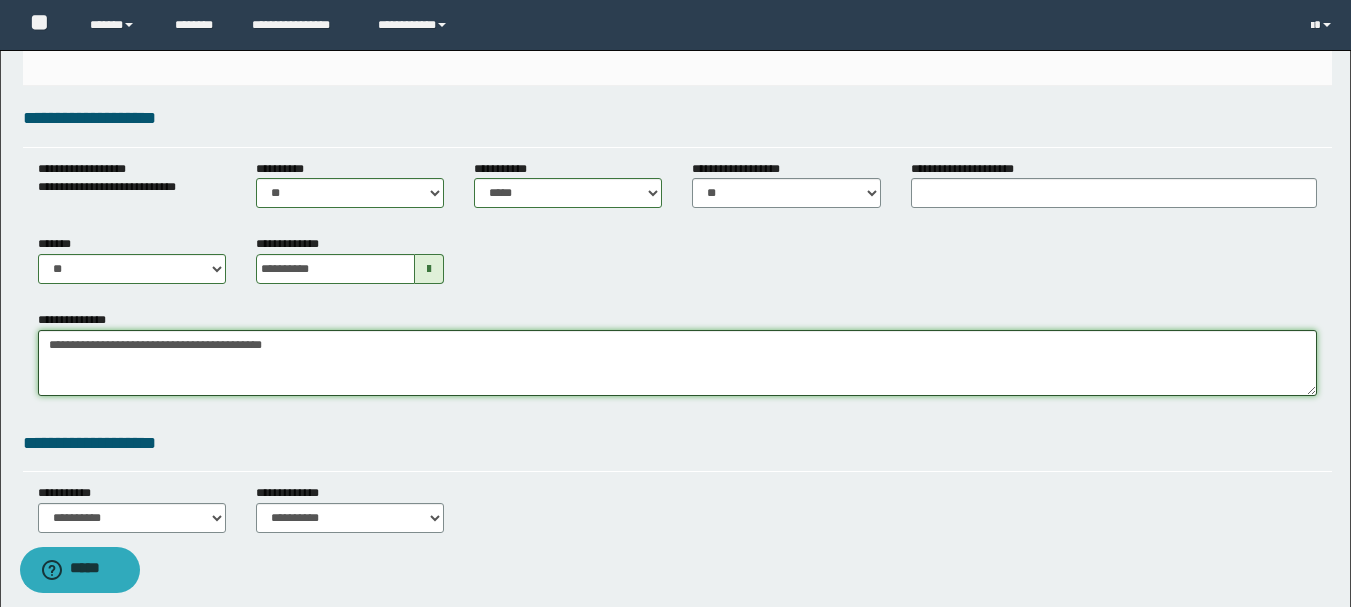click on "**********" at bounding box center (677, 363) 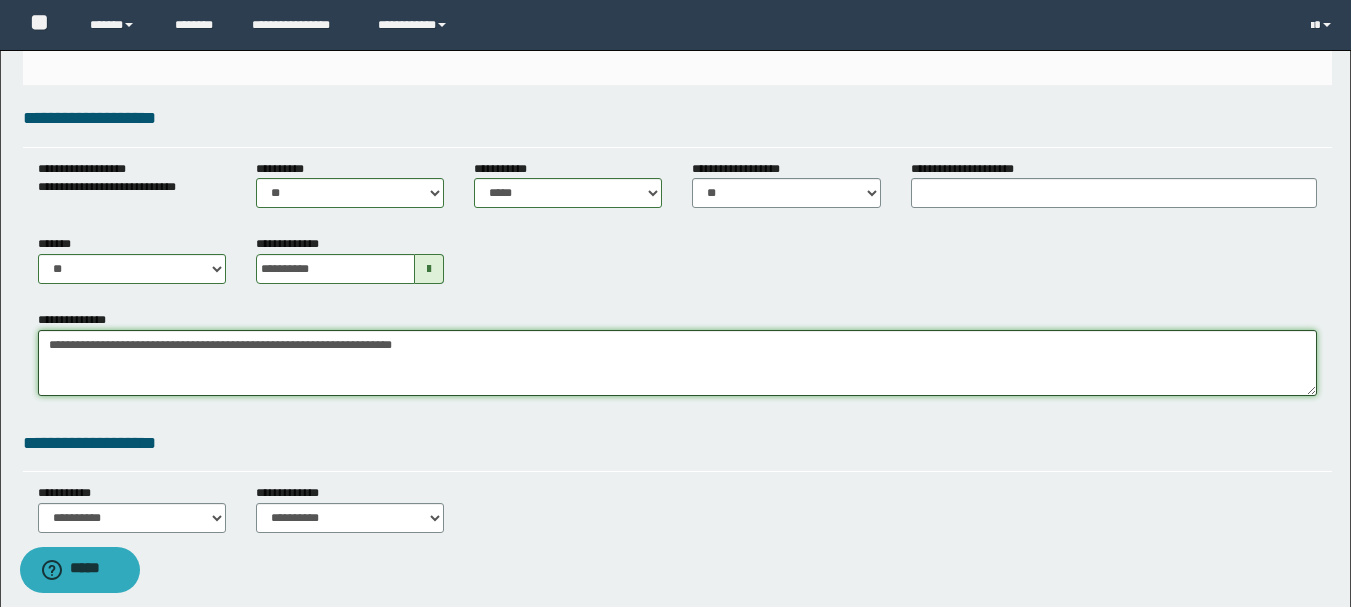 click on "**********" at bounding box center [677, 363] 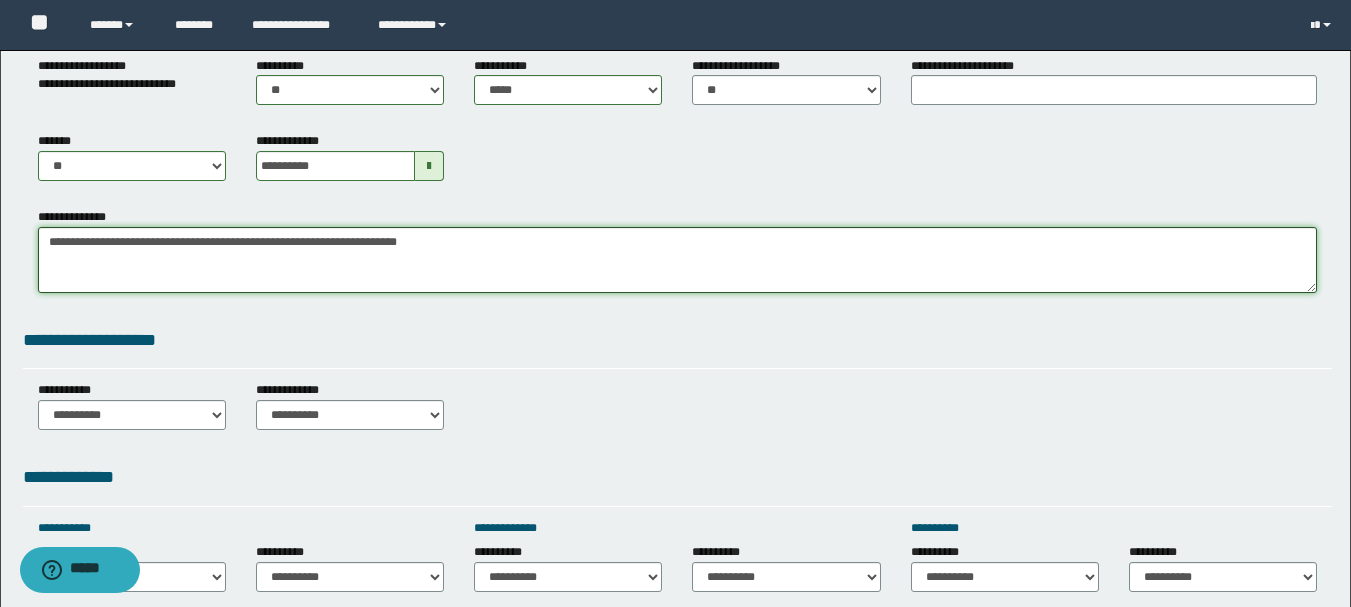 scroll, scrollTop: 700, scrollLeft: 0, axis: vertical 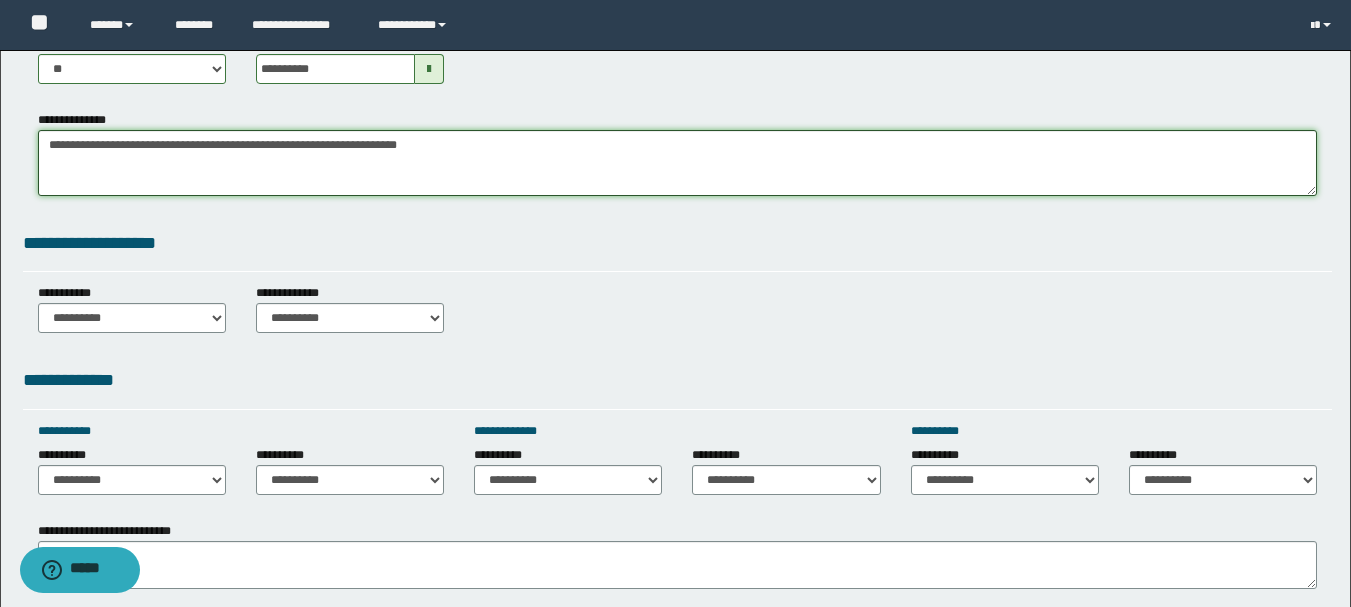 type on "**********" 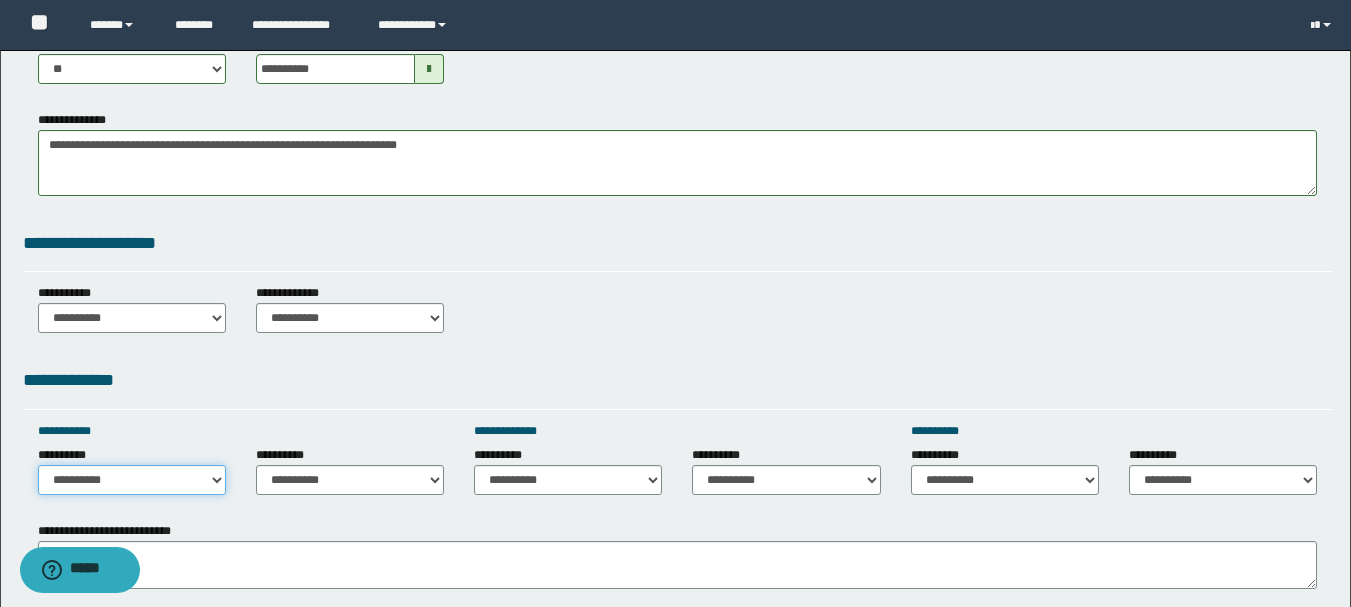 click on "**********" at bounding box center (132, 480) 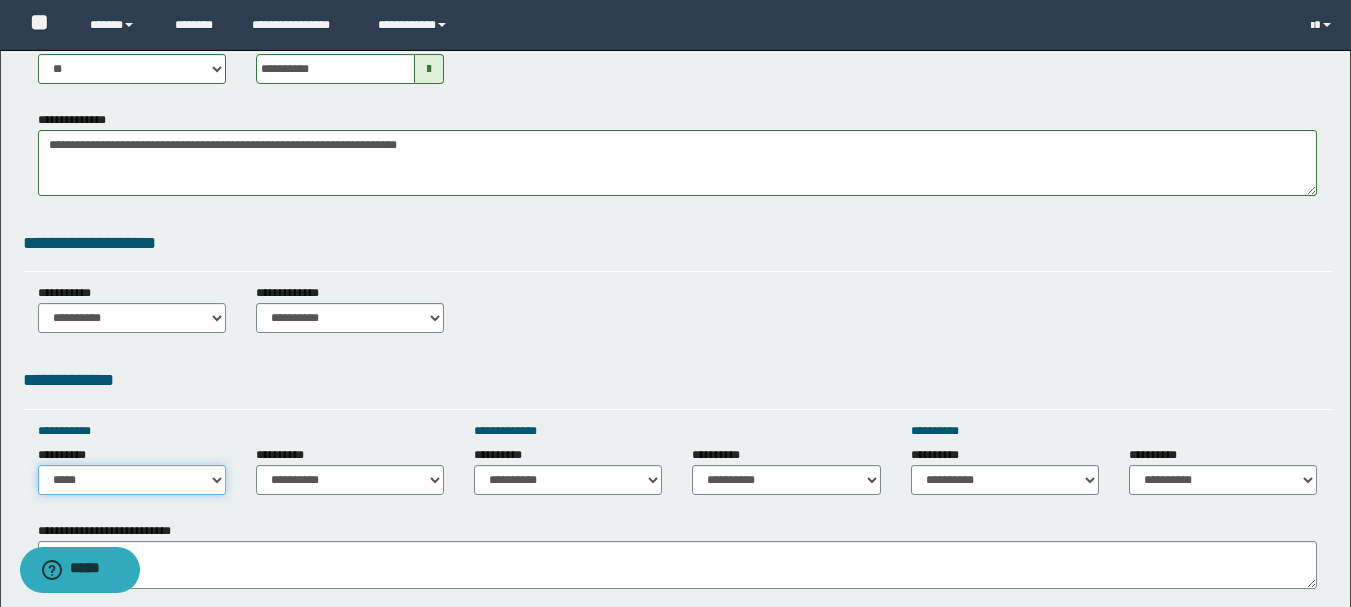 click on "**********" at bounding box center (132, 480) 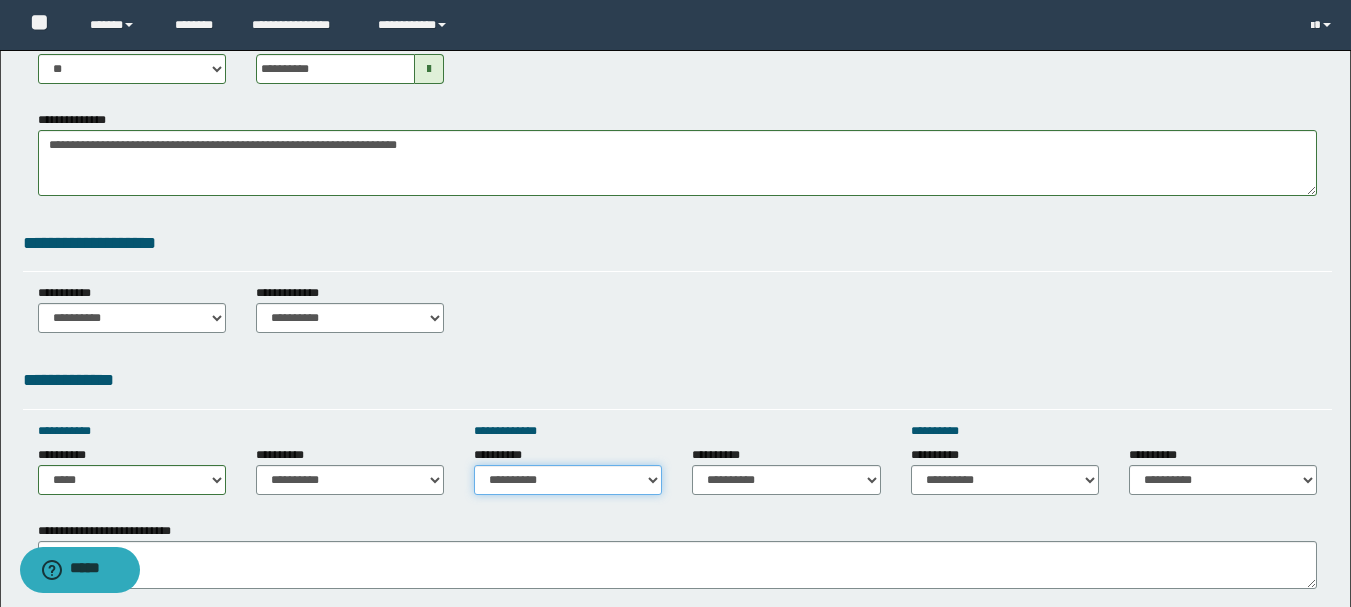 click on "**********" at bounding box center (568, 480) 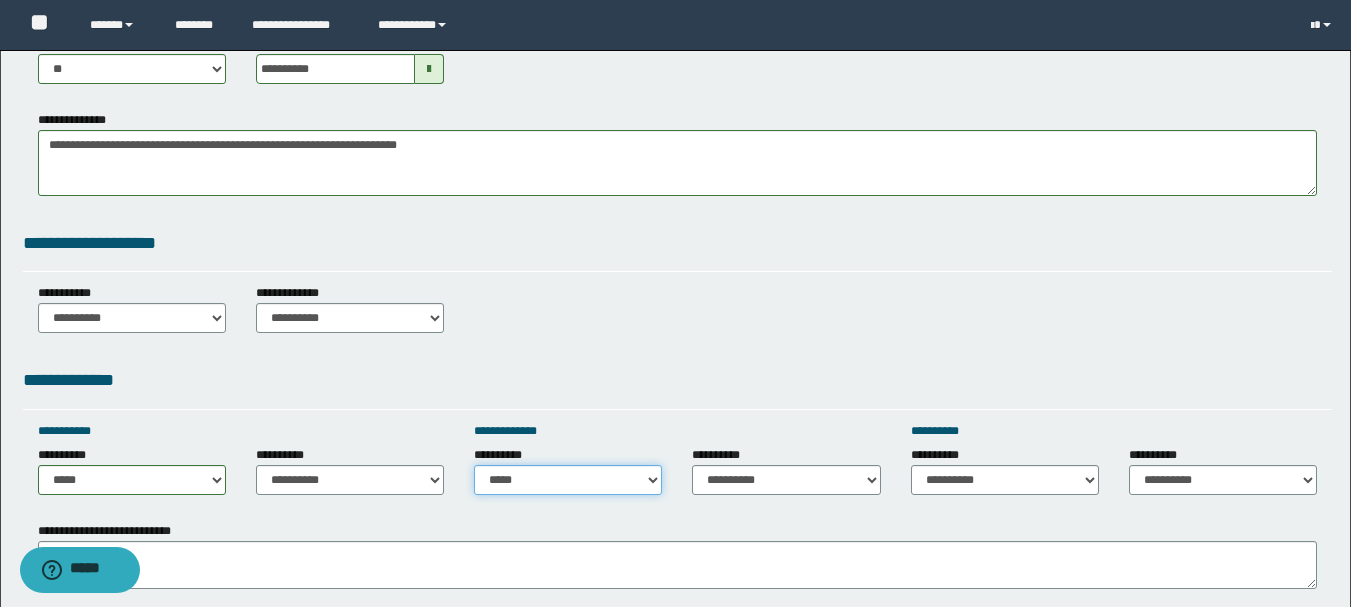 click on "**********" at bounding box center [568, 480] 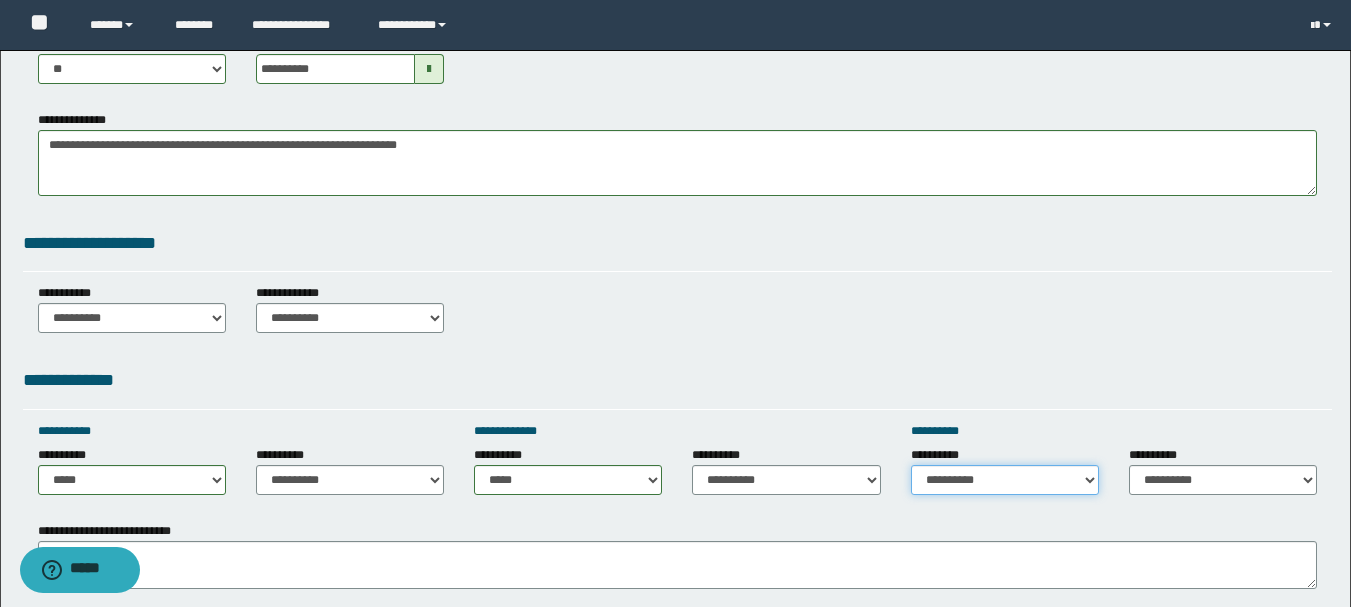 click on "**********" at bounding box center (1005, 480) 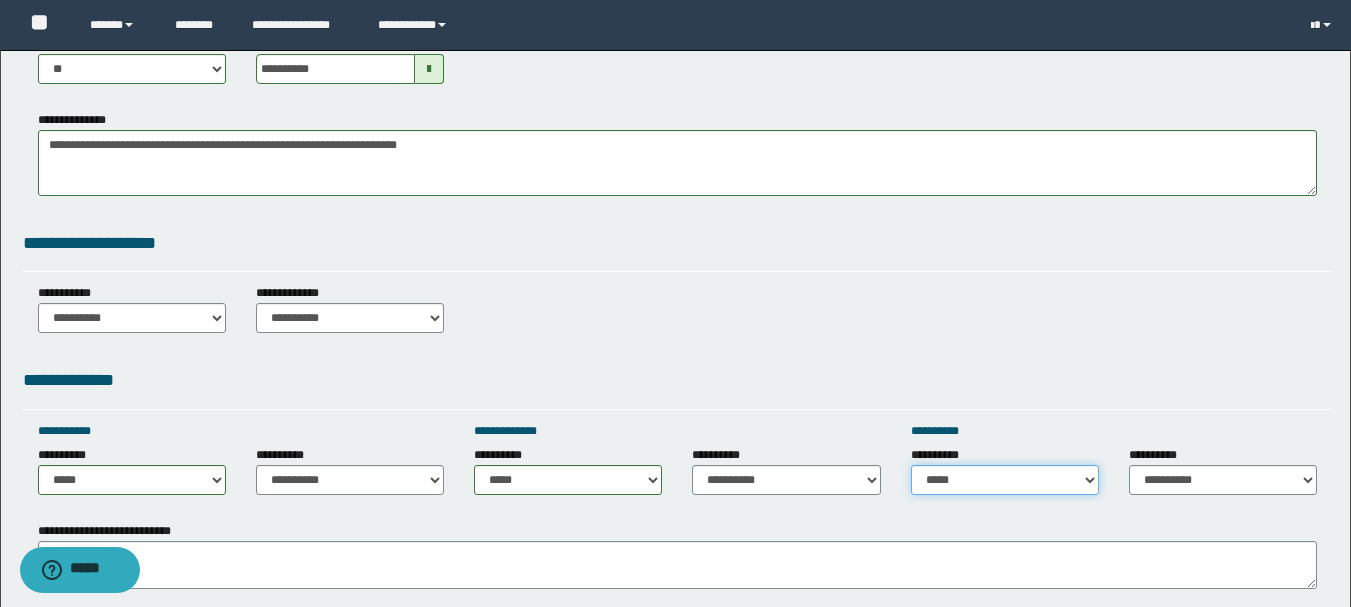 click on "**********" at bounding box center (1005, 480) 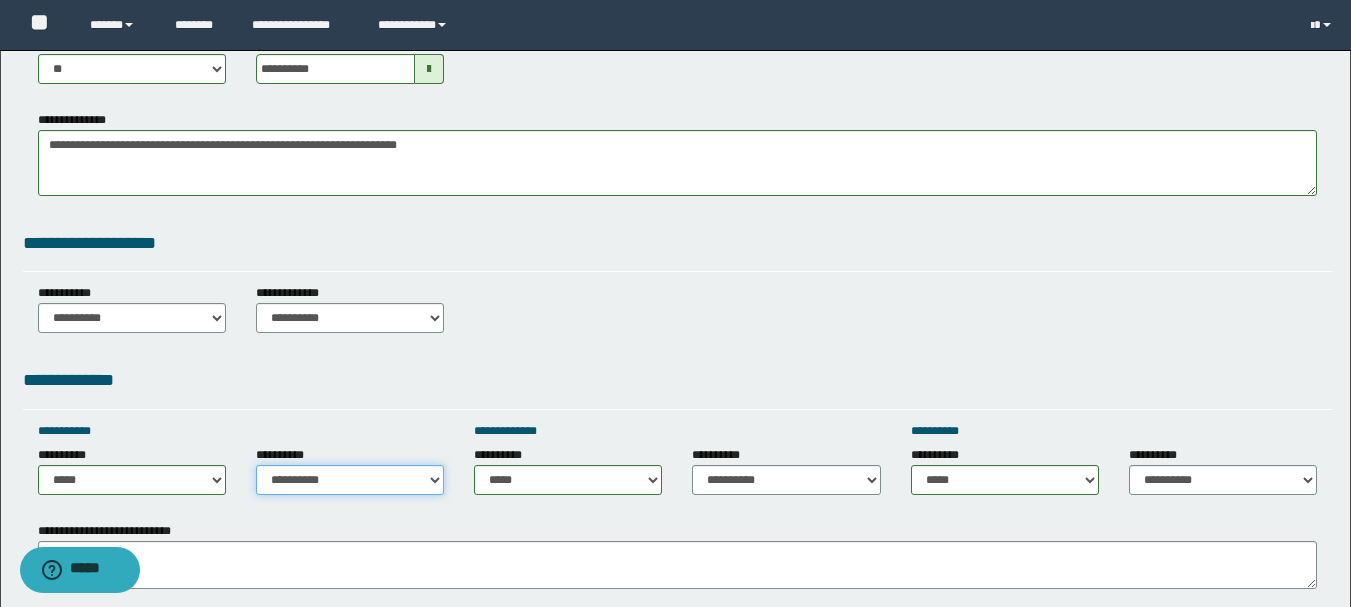 click on "**********" at bounding box center (350, 480) 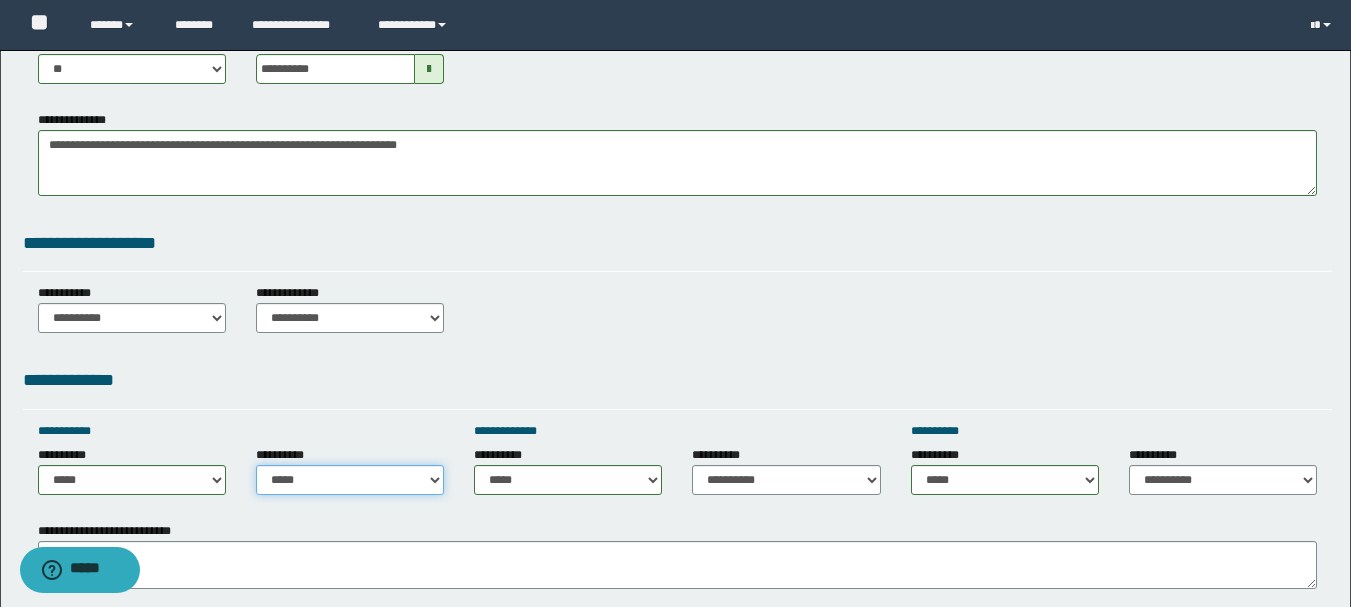 click on "**********" at bounding box center (350, 480) 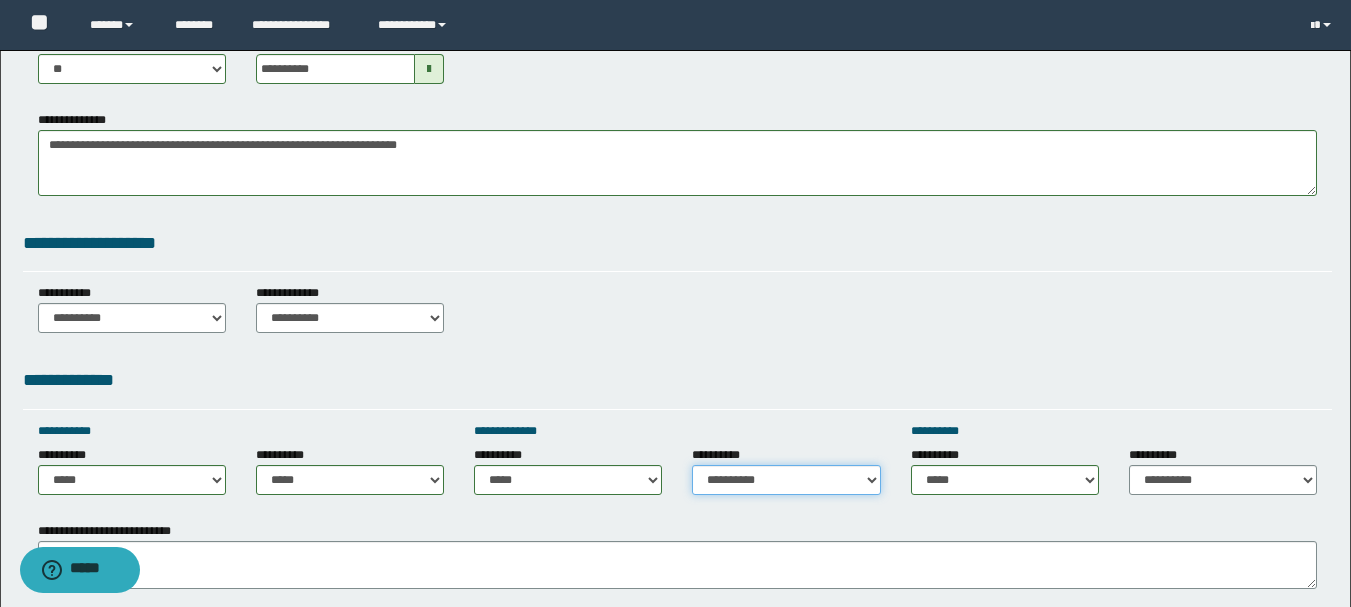 drag, startPoint x: 752, startPoint y: 484, endPoint x: 760, endPoint y: 470, distance: 16.124516 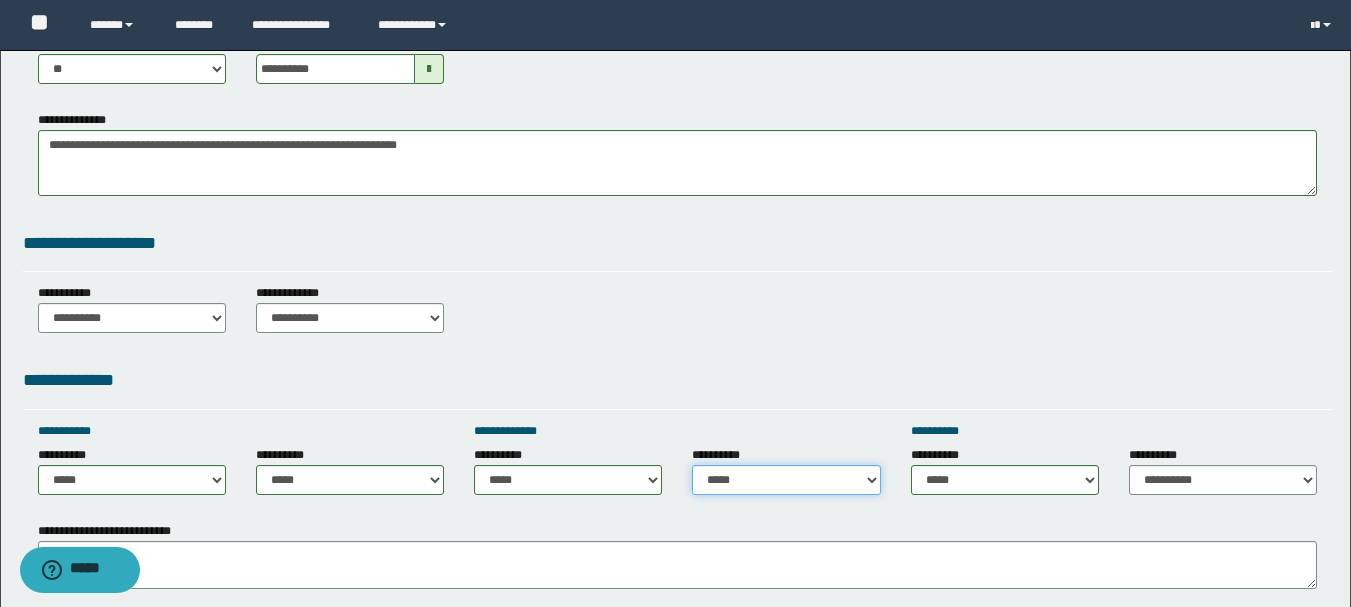 click on "**********" at bounding box center (786, 480) 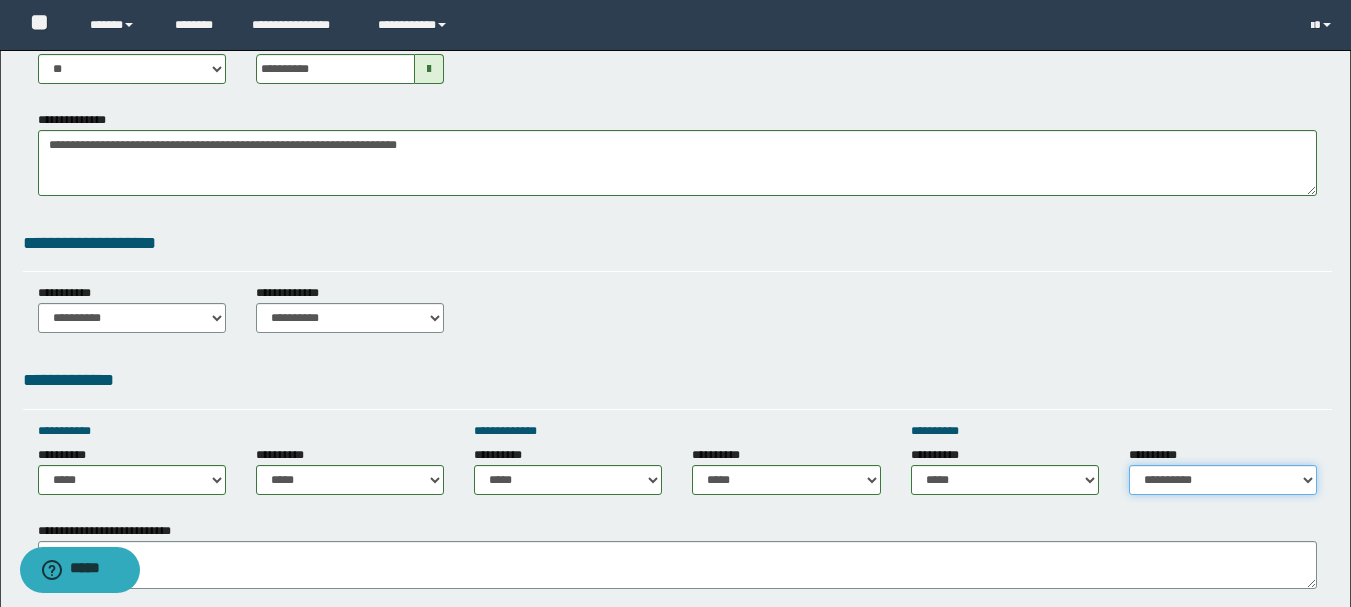 drag, startPoint x: 1154, startPoint y: 475, endPoint x: 1161, endPoint y: 466, distance: 11.401754 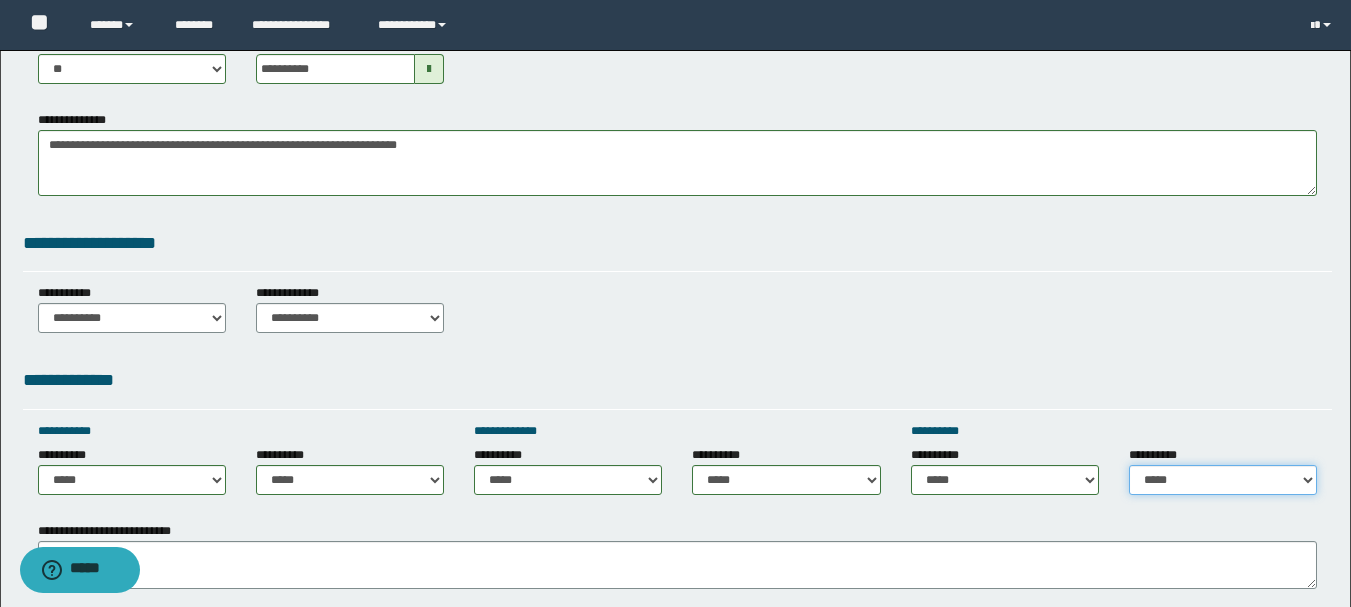 click on "**********" at bounding box center (1223, 480) 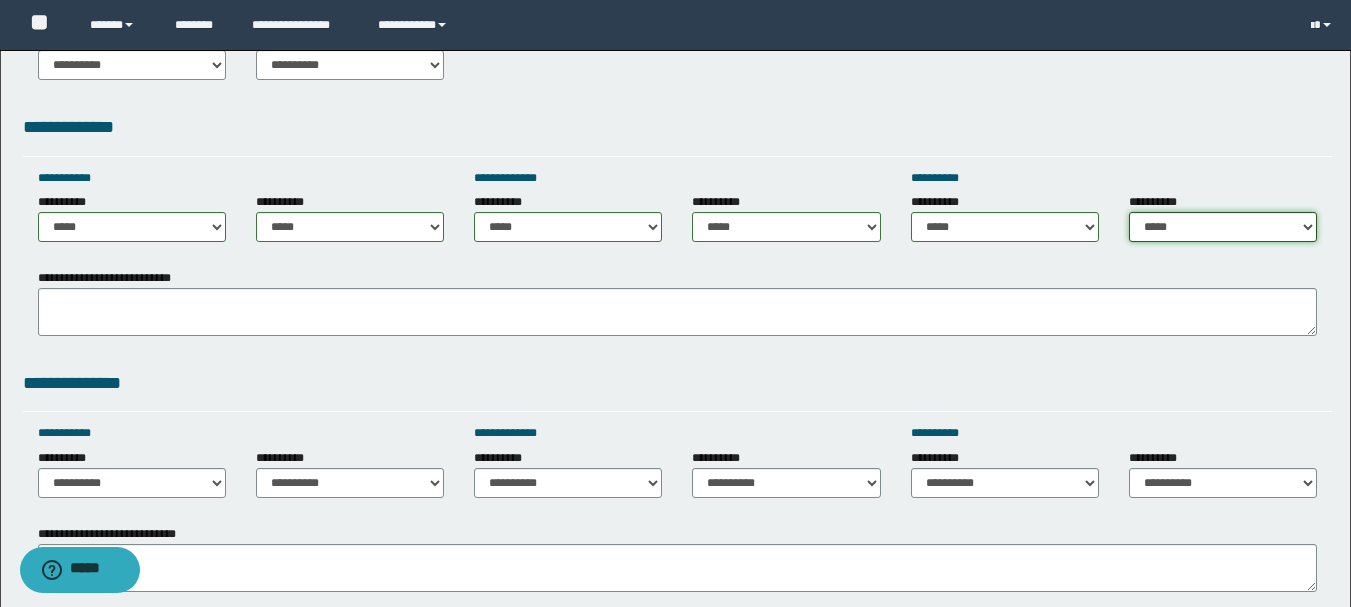 scroll, scrollTop: 1000, scrollLeft: 0, axis: vertical 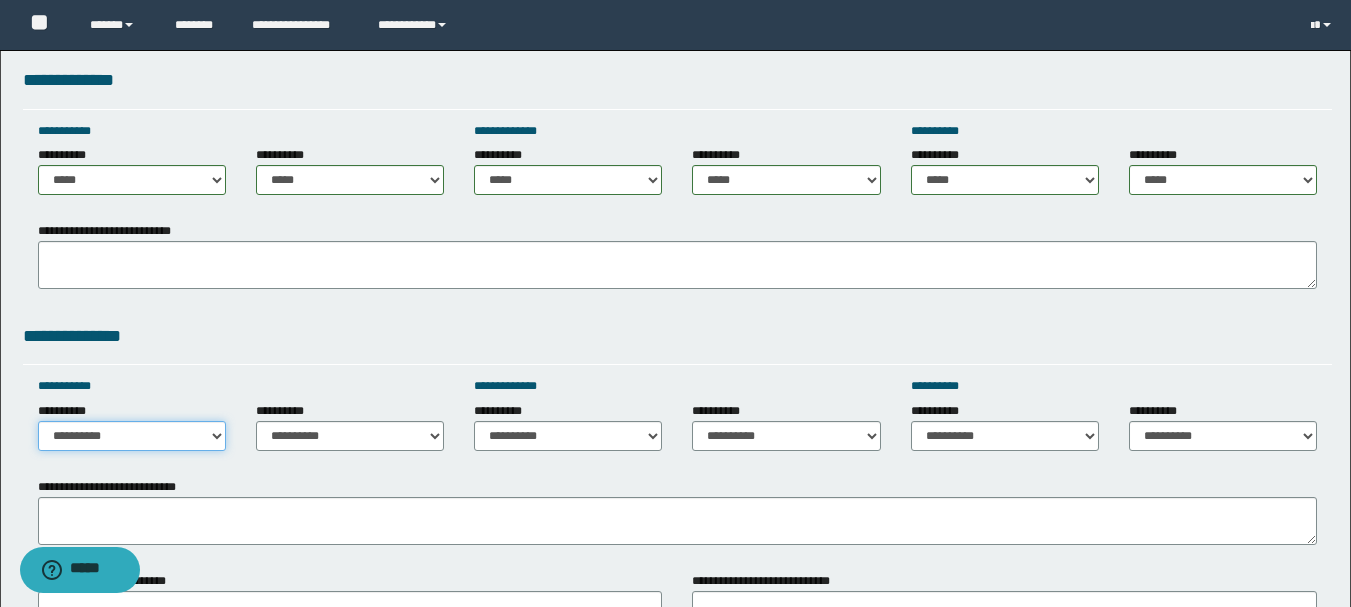 click on "**********" at bounding box center (132, 436) 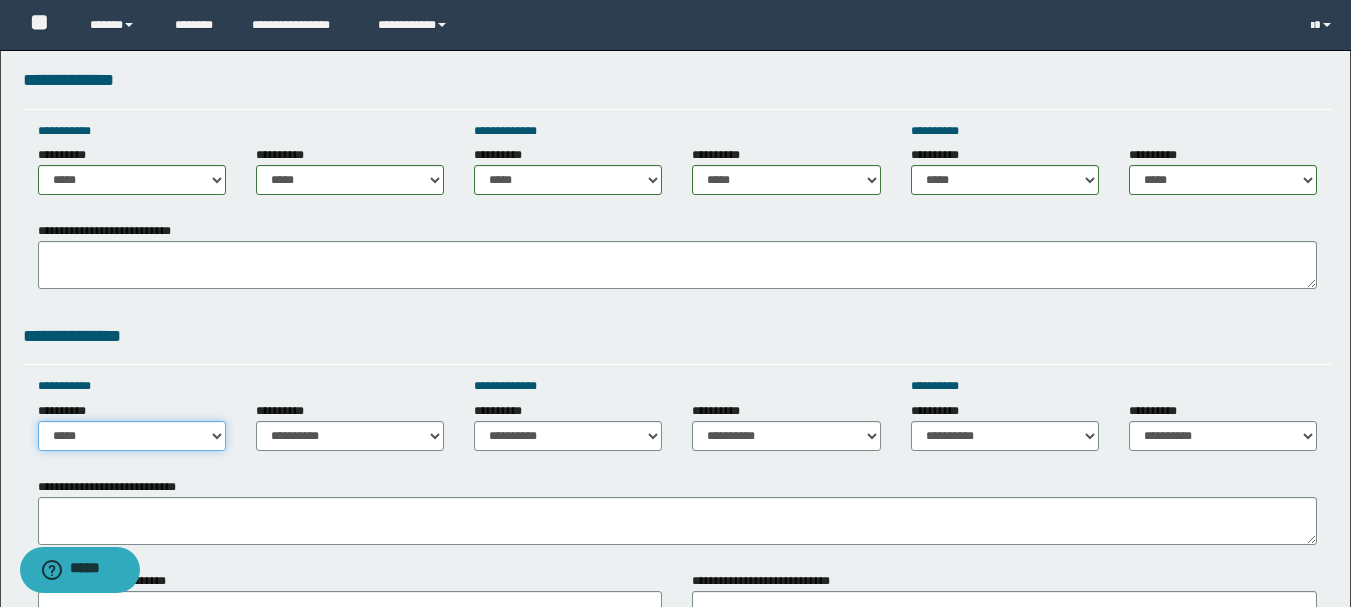 click on "**********" at bounding box center (132, 436) 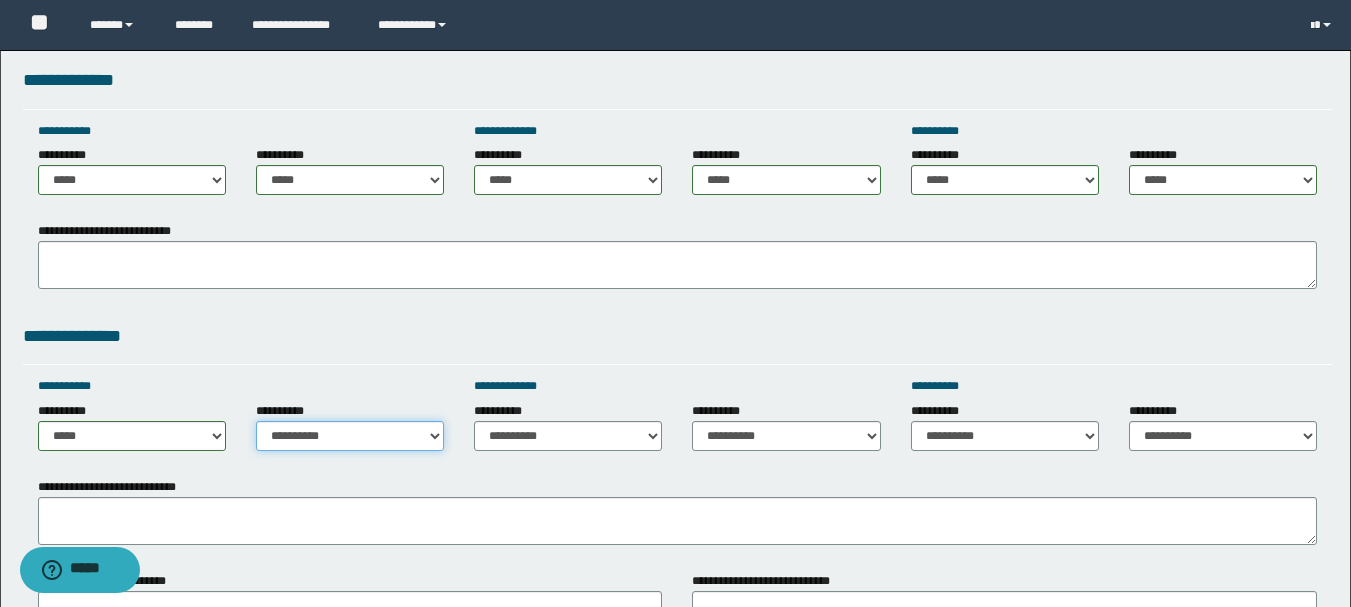 drag, startPoint x: 336, startPoint y: 435, endPoint x: 347, endPoint y: 425, distance: 14.866069 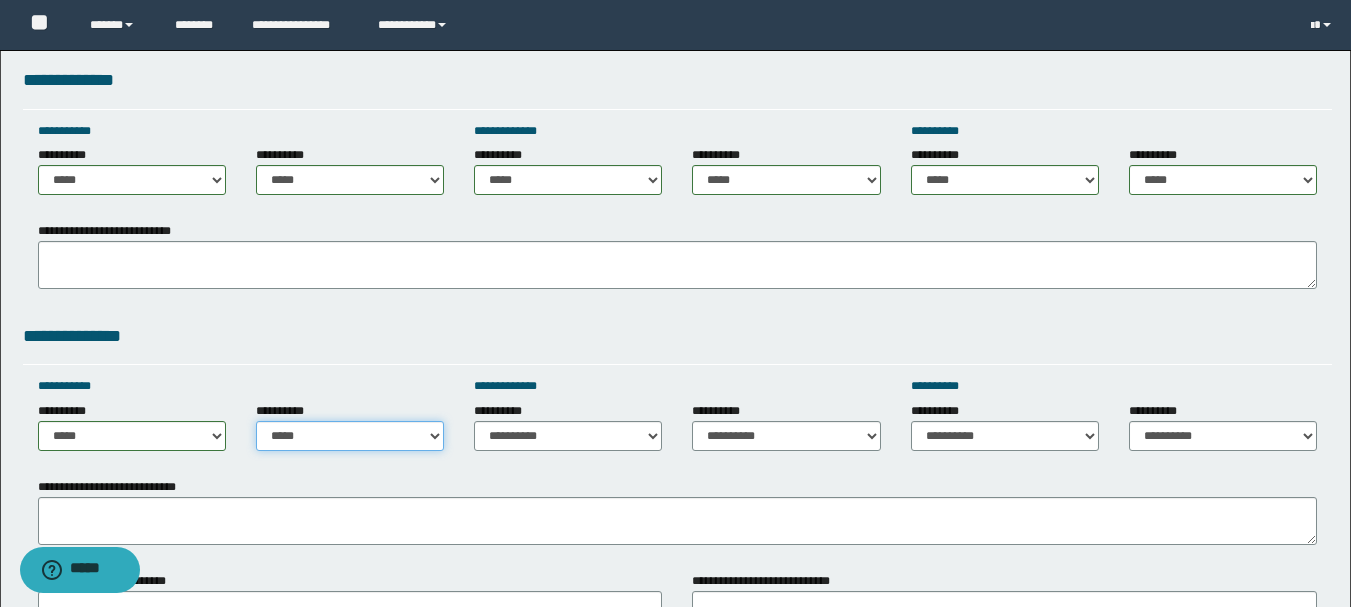 click on "**********" at bounding box center [350, 436] 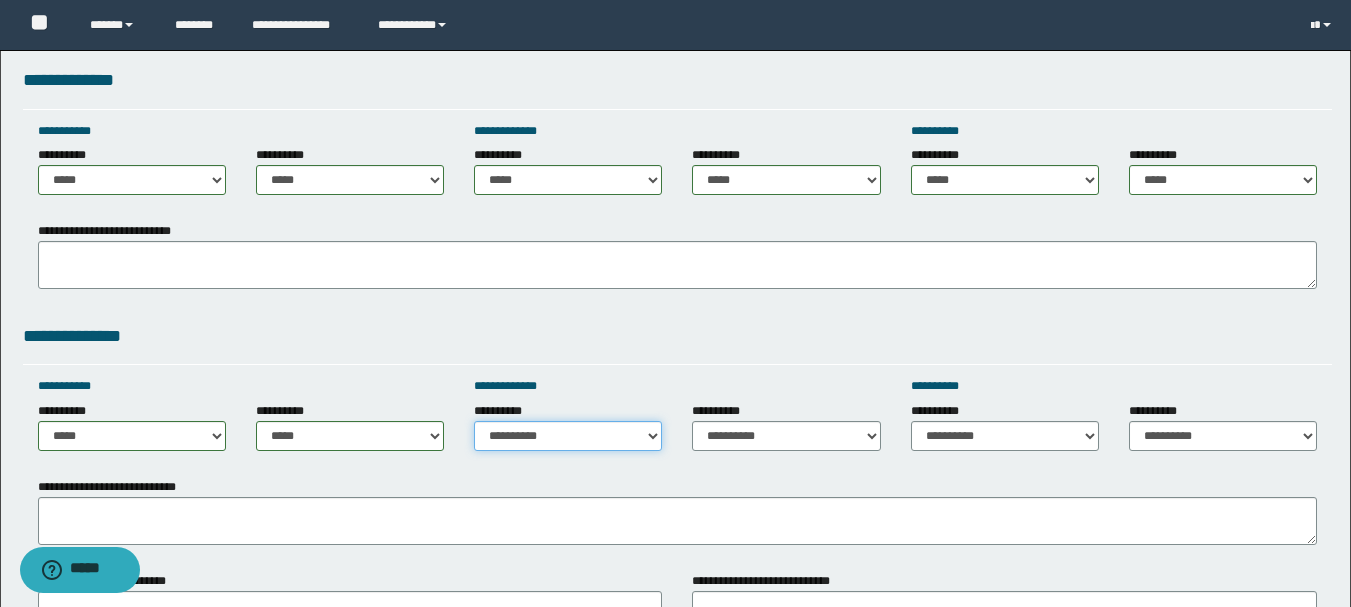 click on "**********" at bounding box center (568, 436) 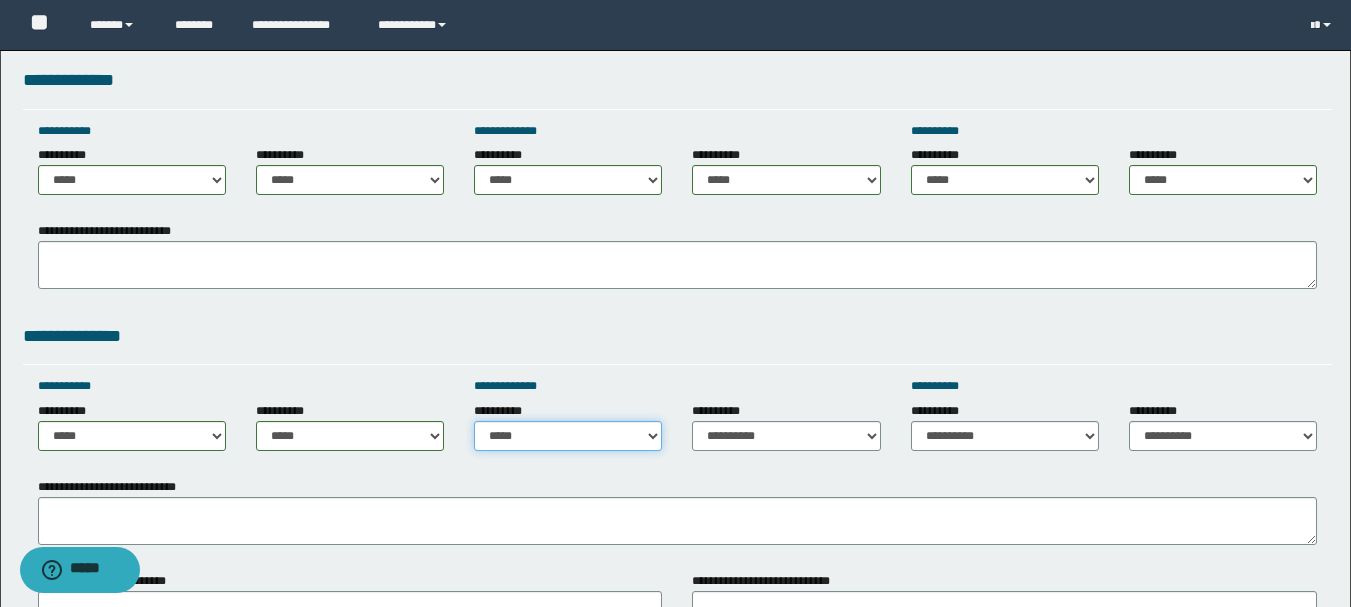 click on "**********" at bounding box center (568, 436) 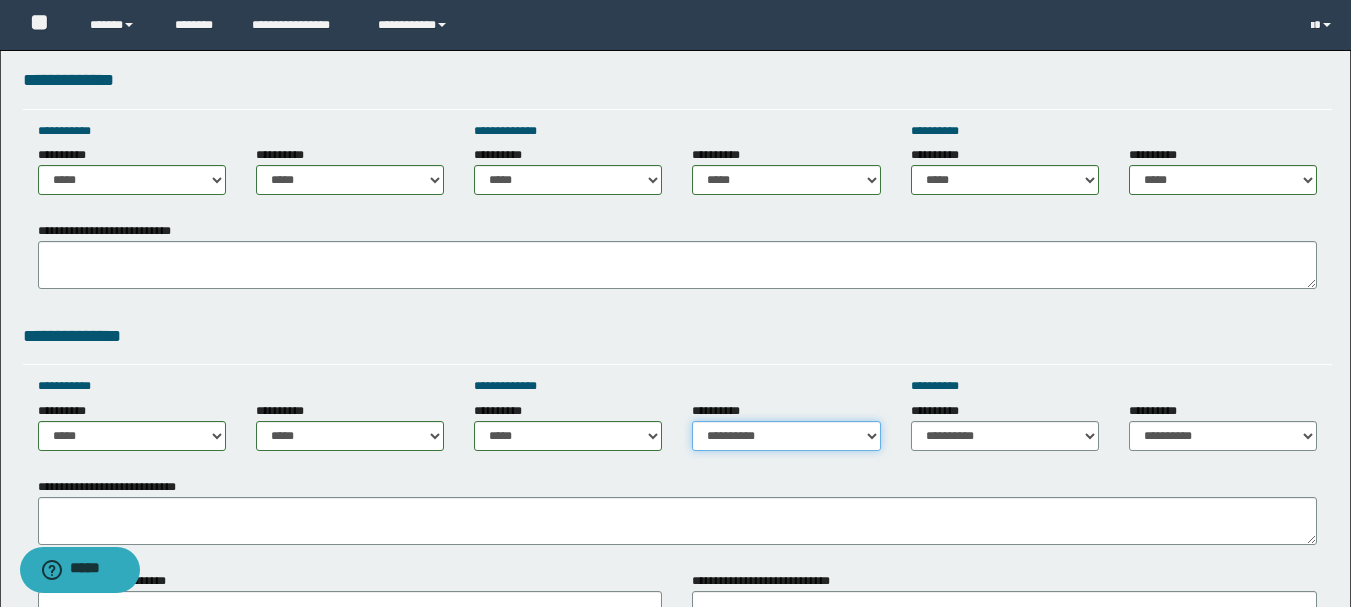 click on "**********" at bounding box center (786, 436) 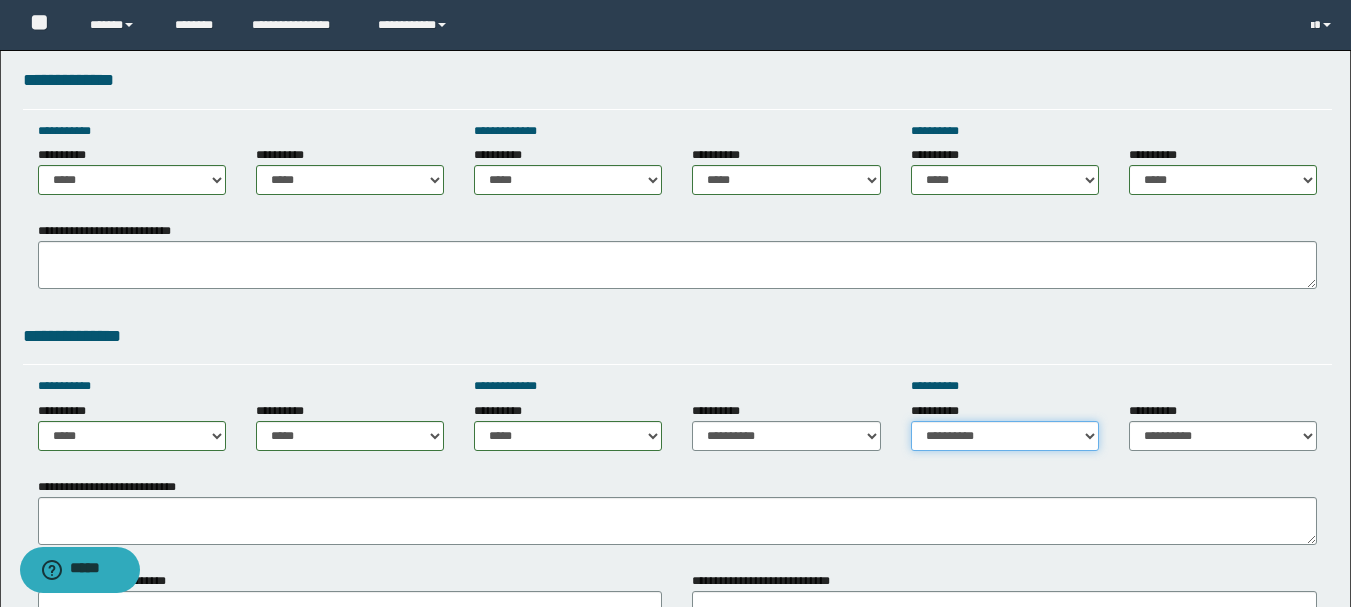 drag, startPoint x: 961, startPoint y: 442, endPoint x: 962, endPoint y: 426, distance: 16.03122 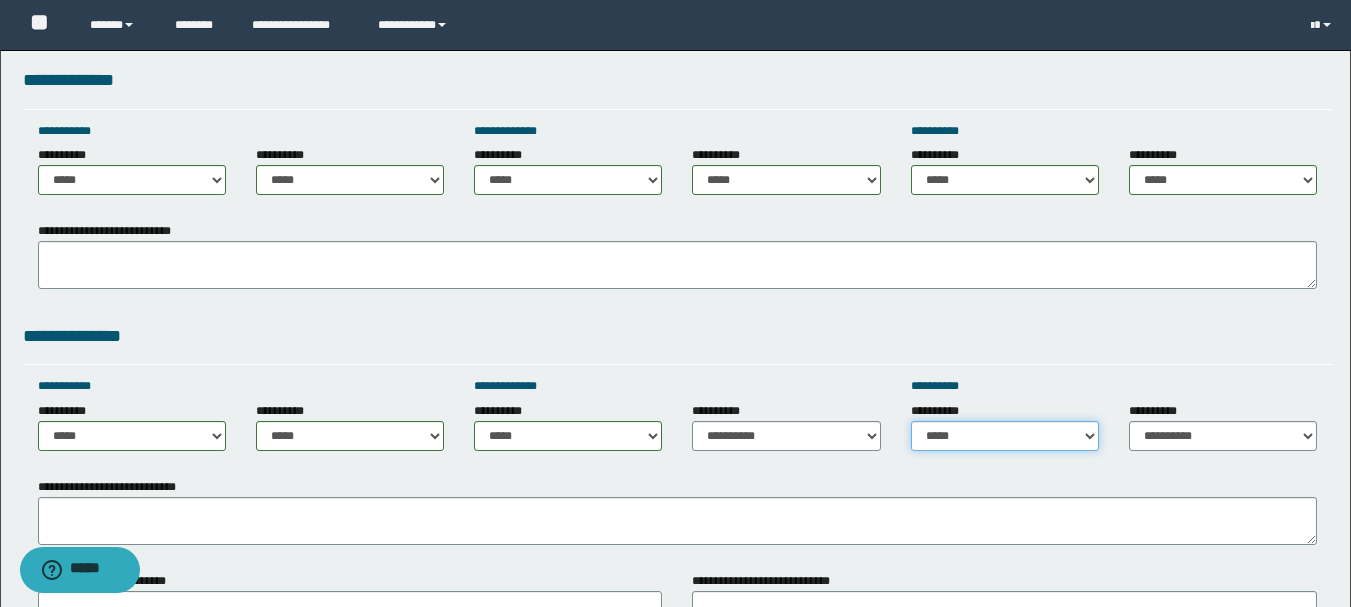 click on "**********" at bounding box center [1005, 436] 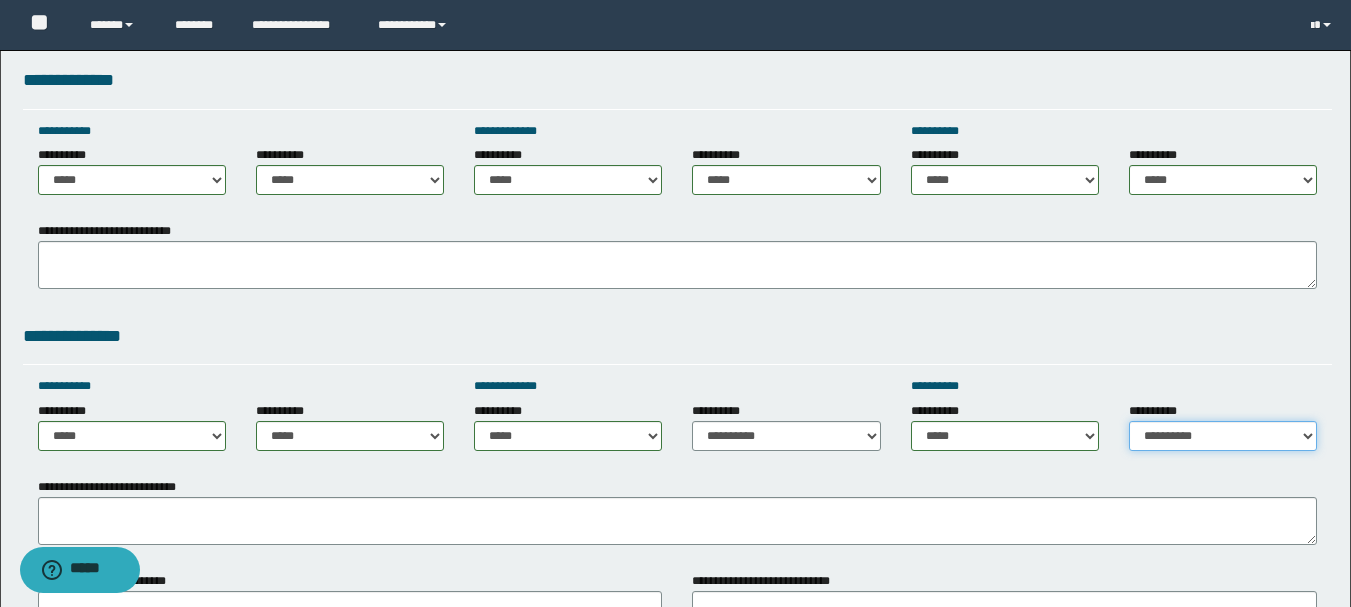 drag, startPoint x: 1159, startPoint y: 437, endPoint x: 1158, endPoint y: 423, distance: 14.035668 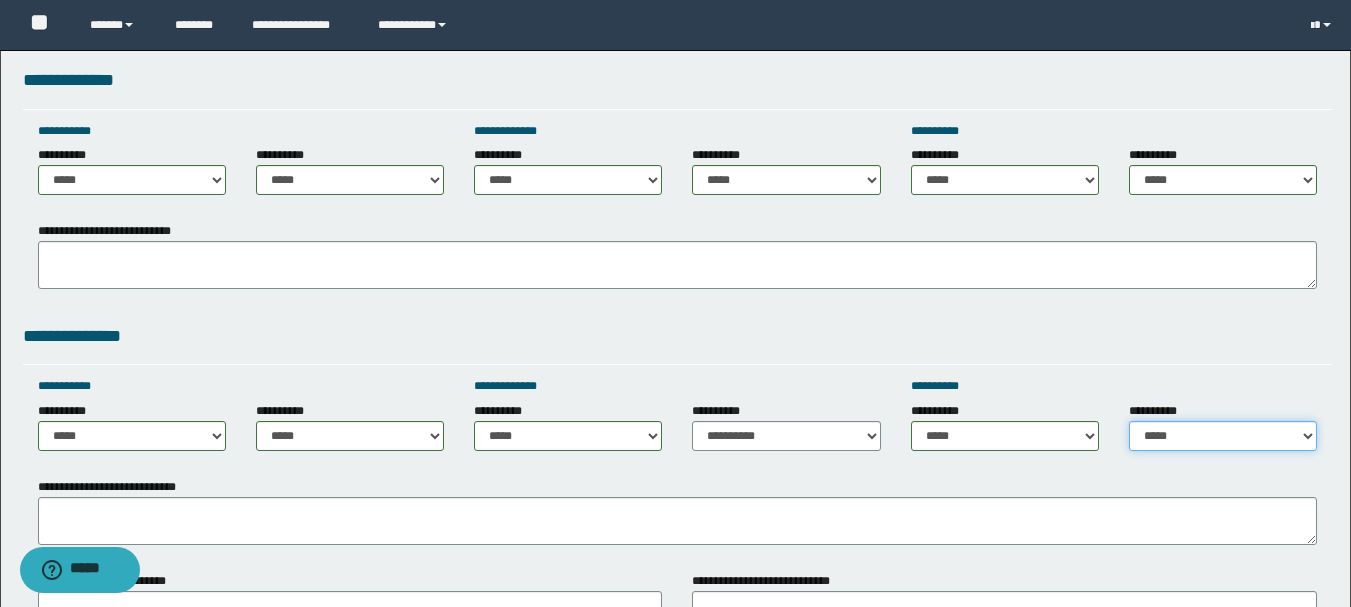 click on "**********" at bounding box center [1223, 436] 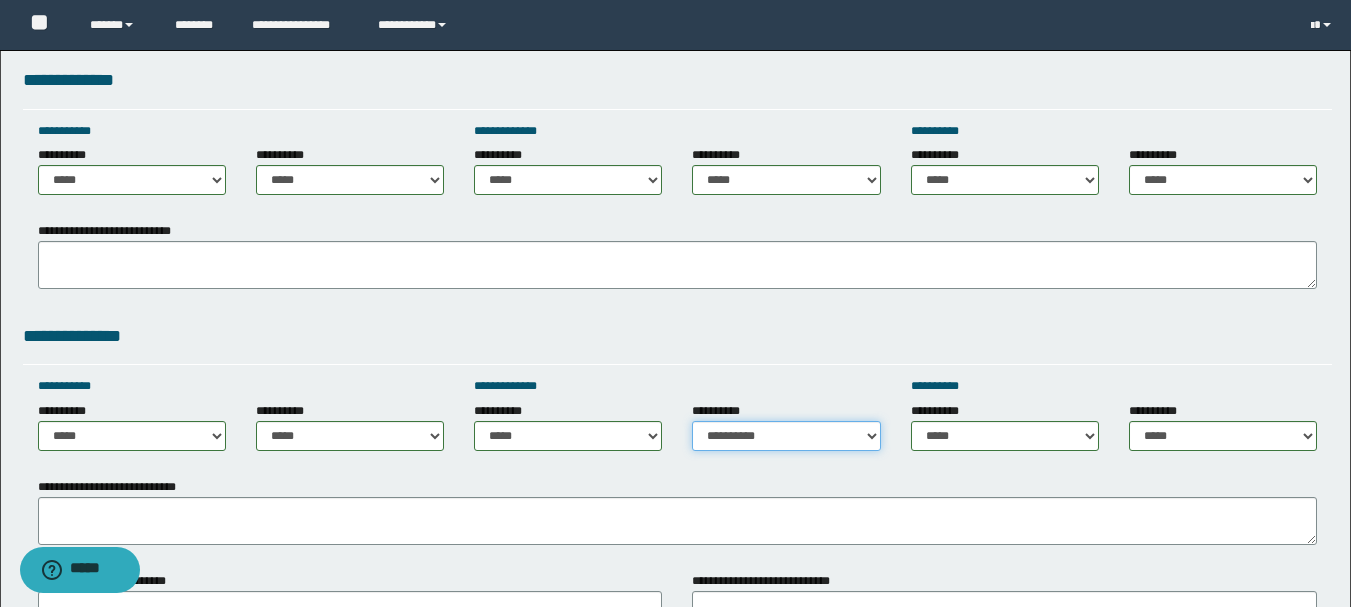 click on "**********" at bounding box center (786, 436) 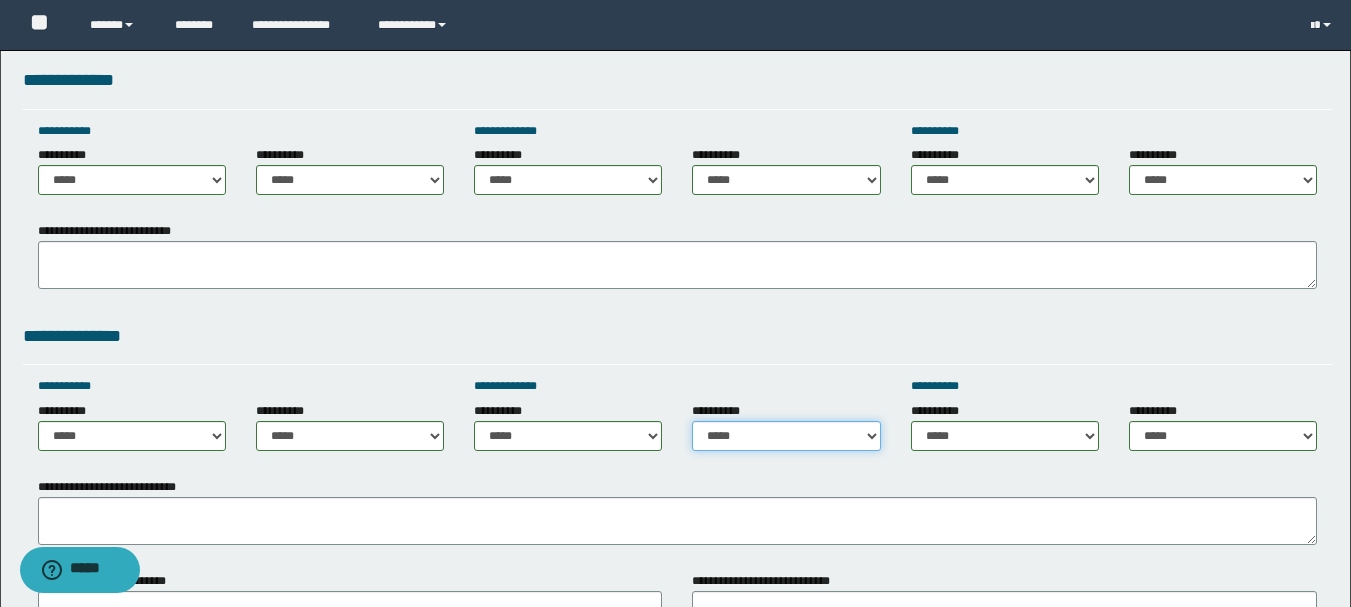 click on "**********" at bounding box center [786, 436] 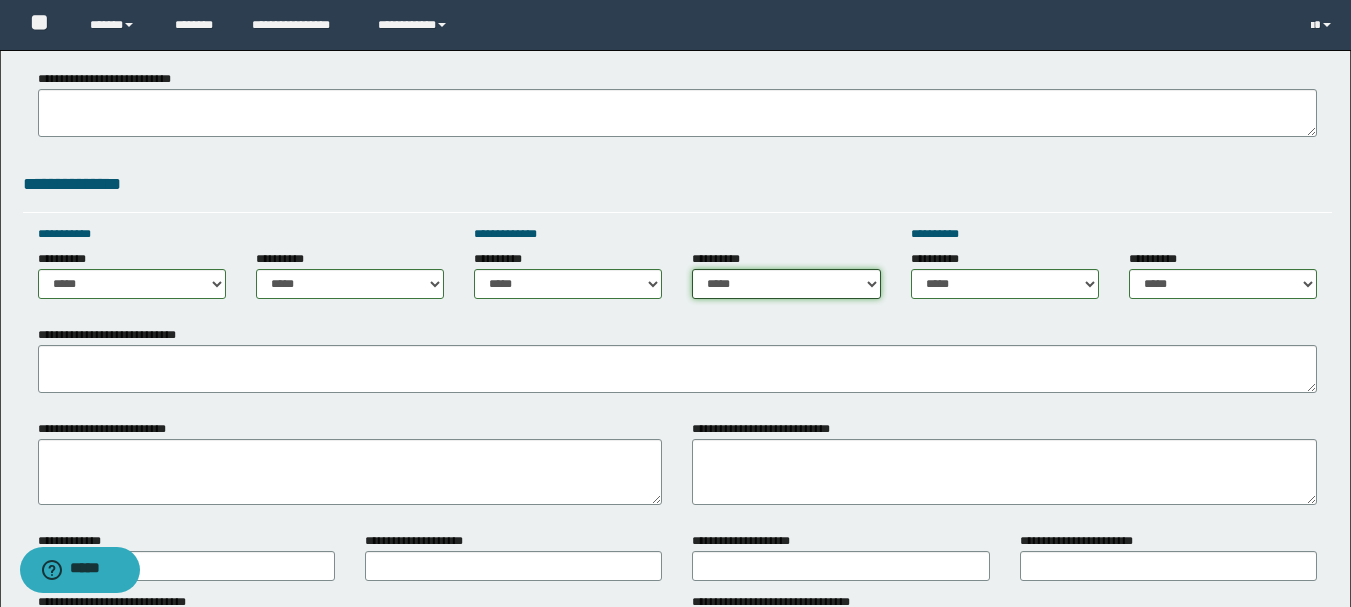 scroll, scrollTop: 1200, scrollLeft: 0, axis: vertical 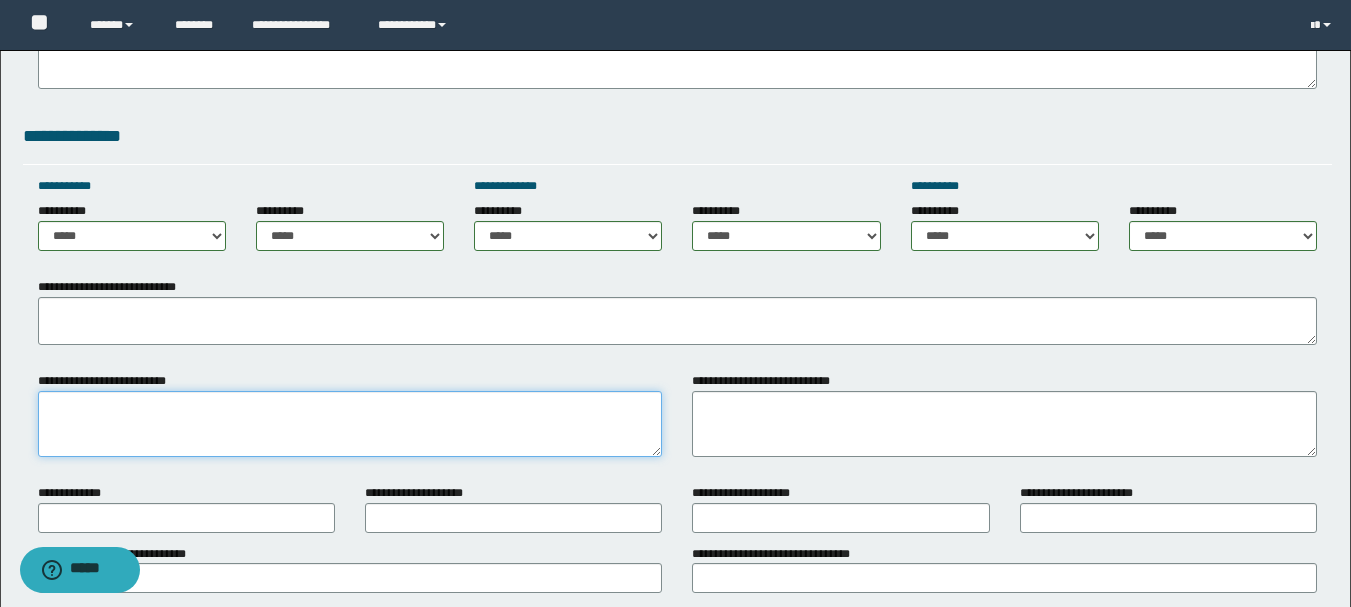 click on "**********" at bounding box center (350, 424) 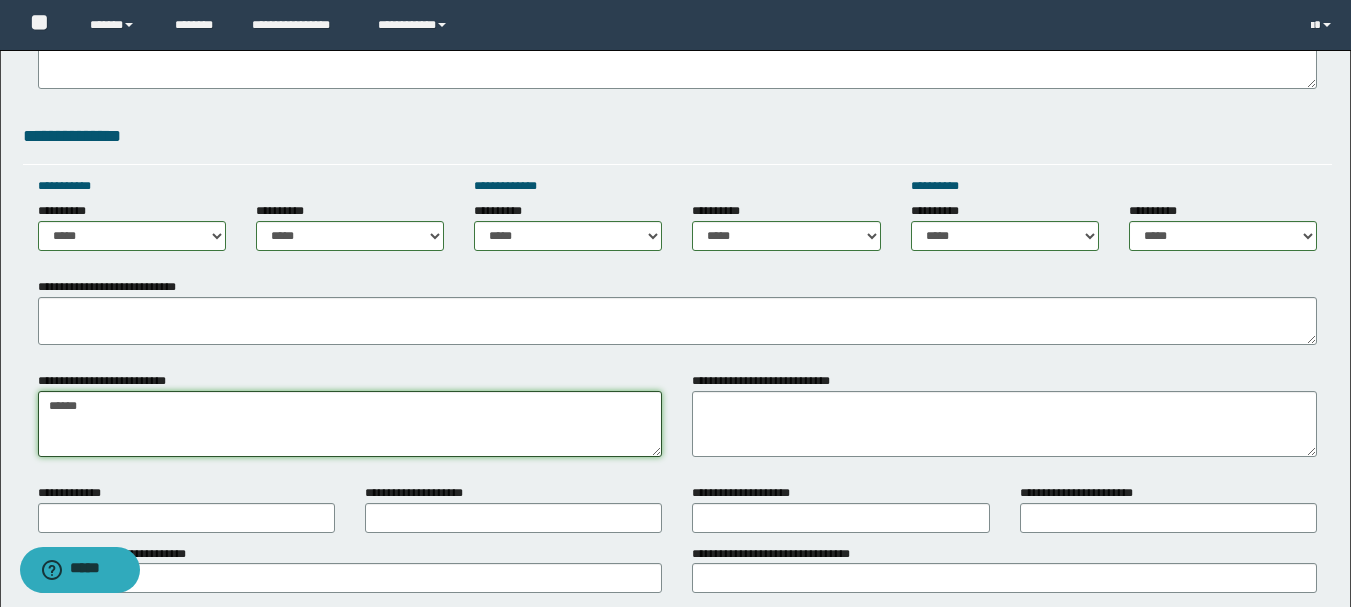 type on "******" 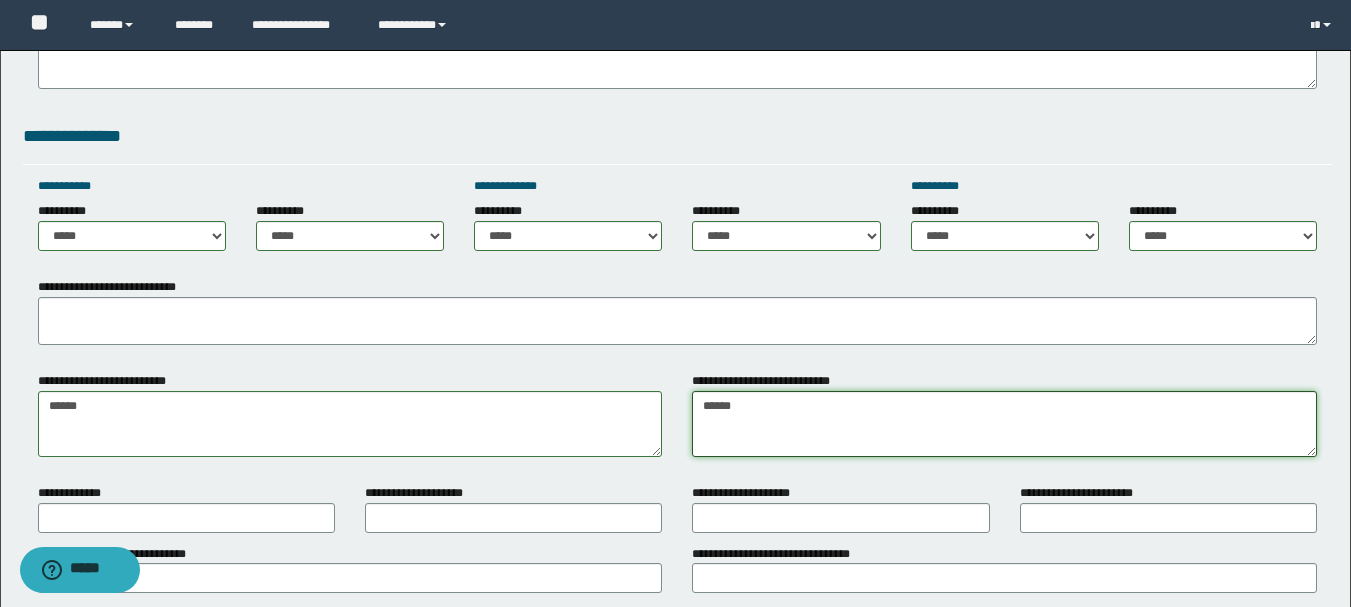type on "******" 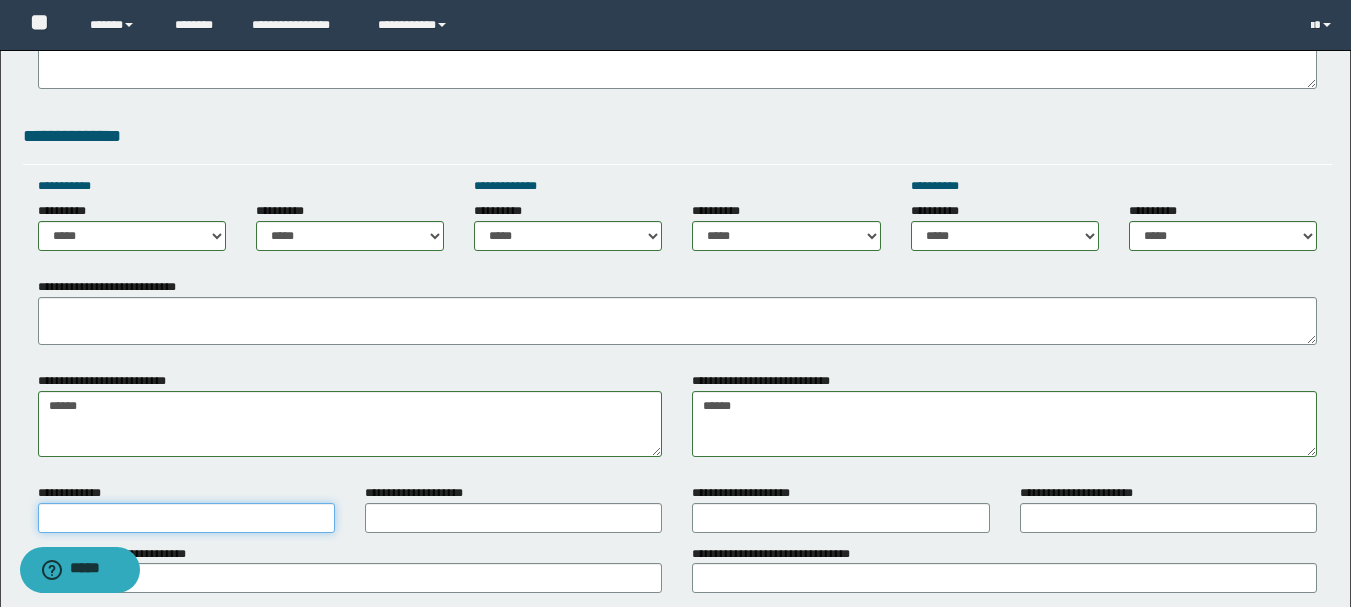 click on "**********" at bounding box center [186, 518] 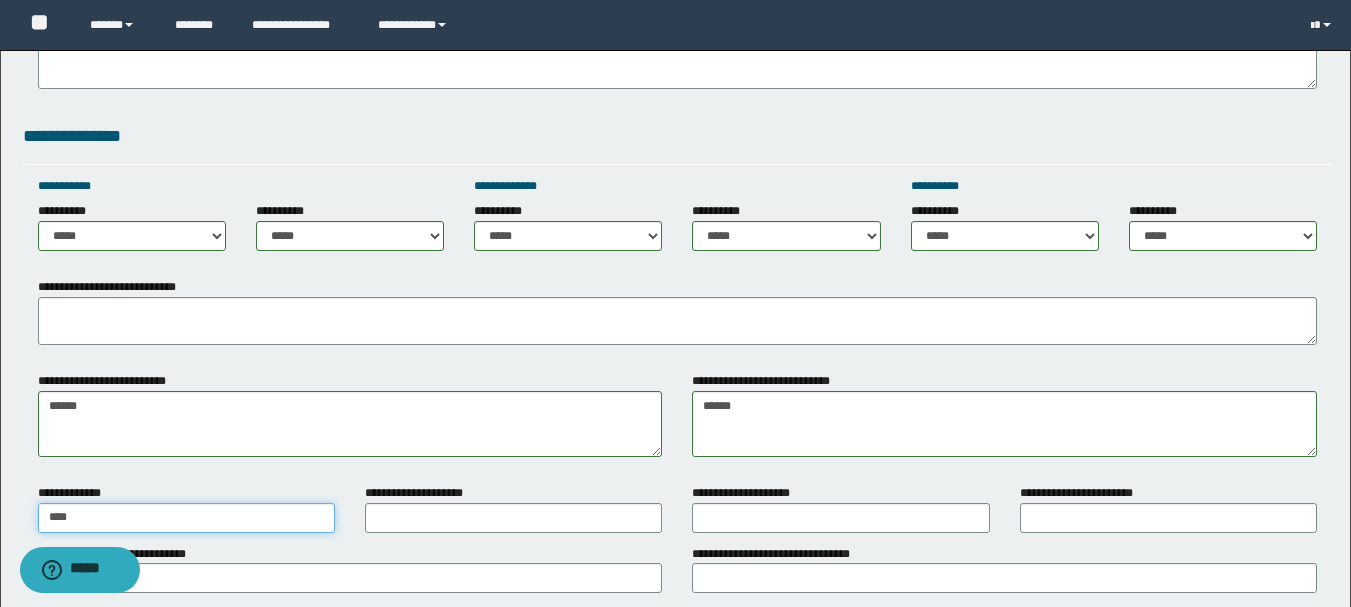 type on "****" 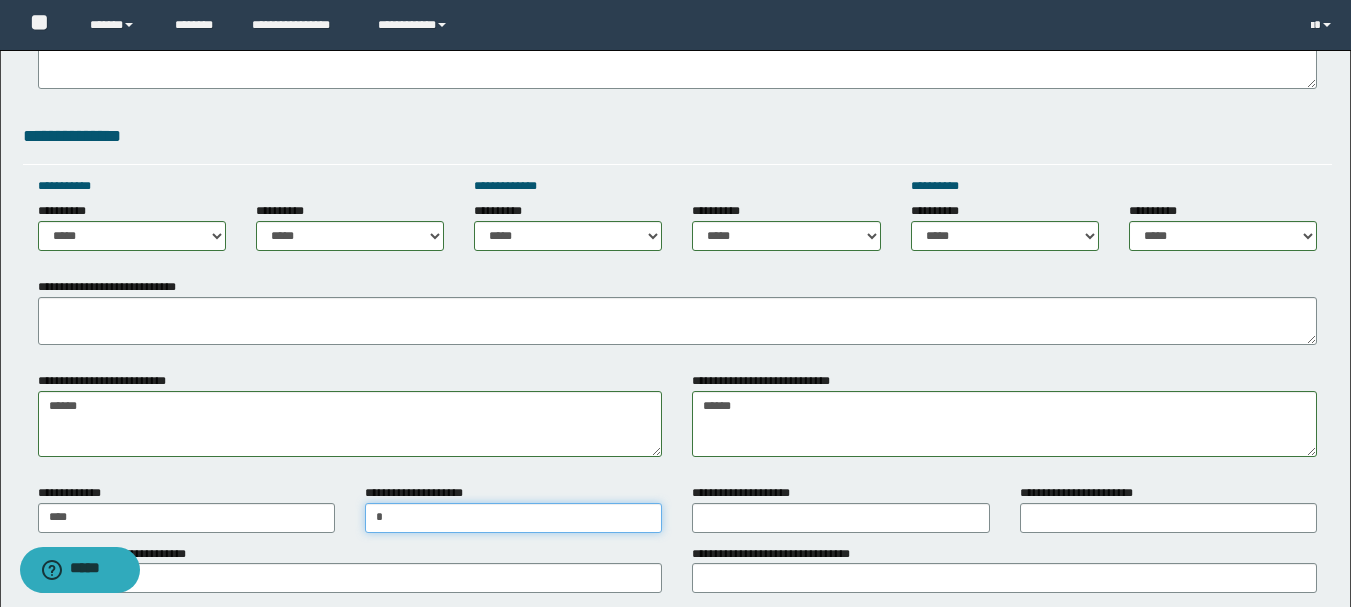 type on "*" 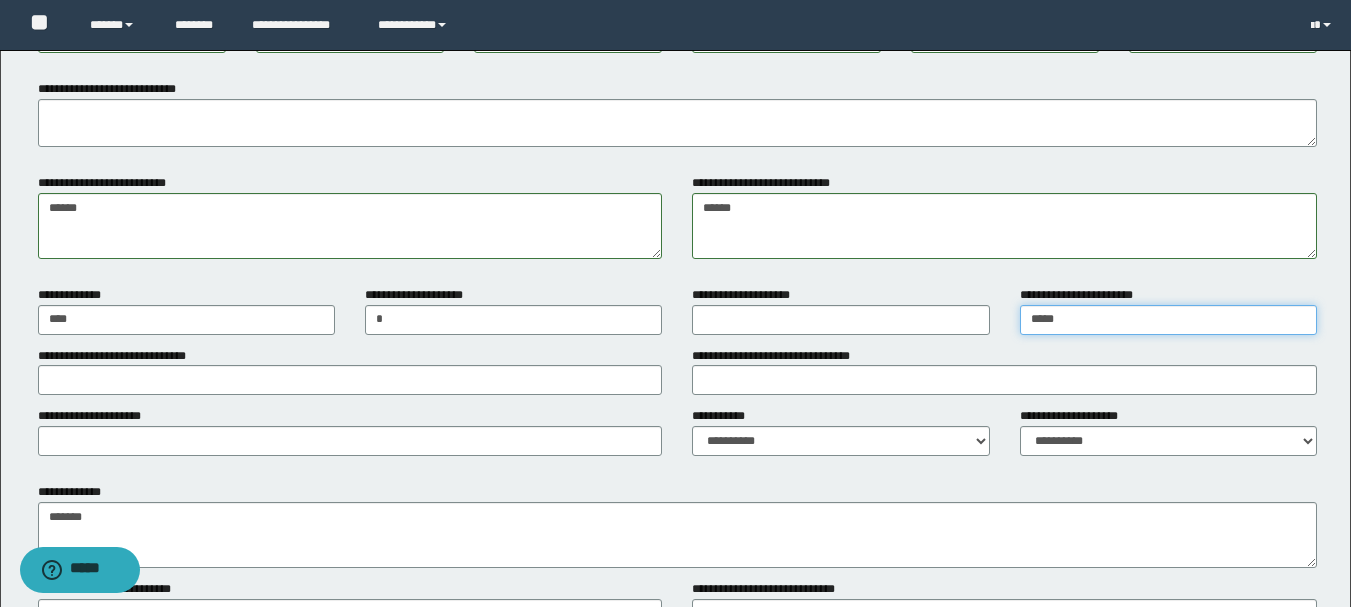 scroll, scrollTop: 1400, scrollLeft: 0, axis: vertical 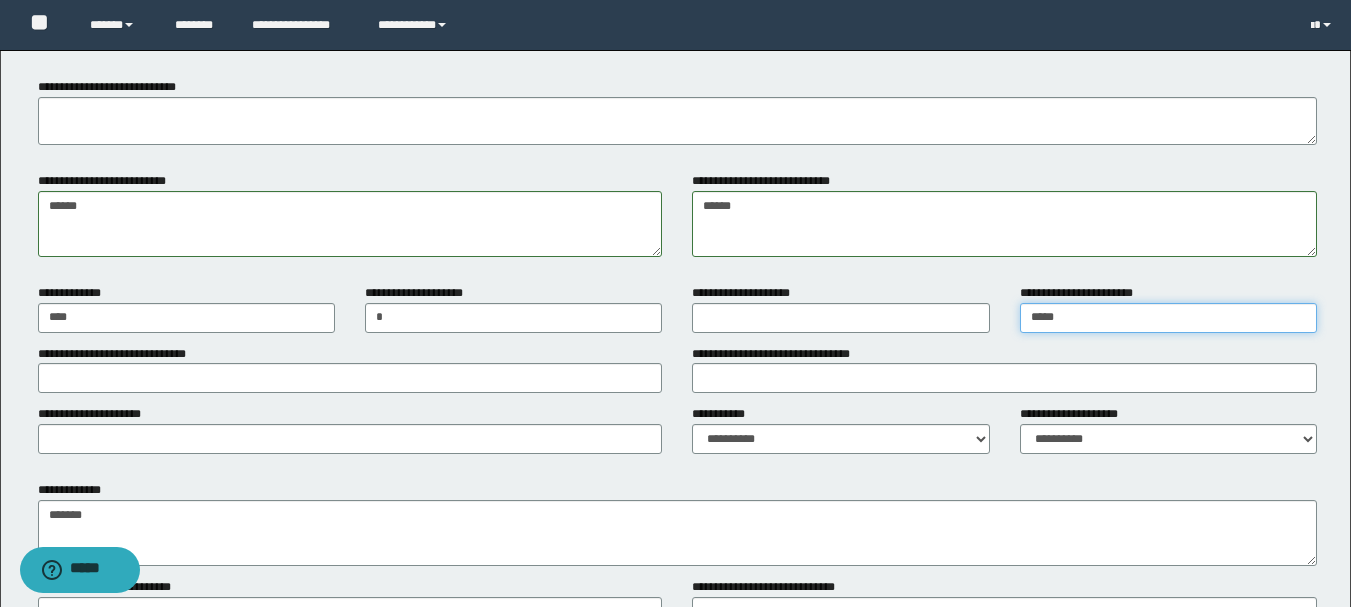type on "*****" 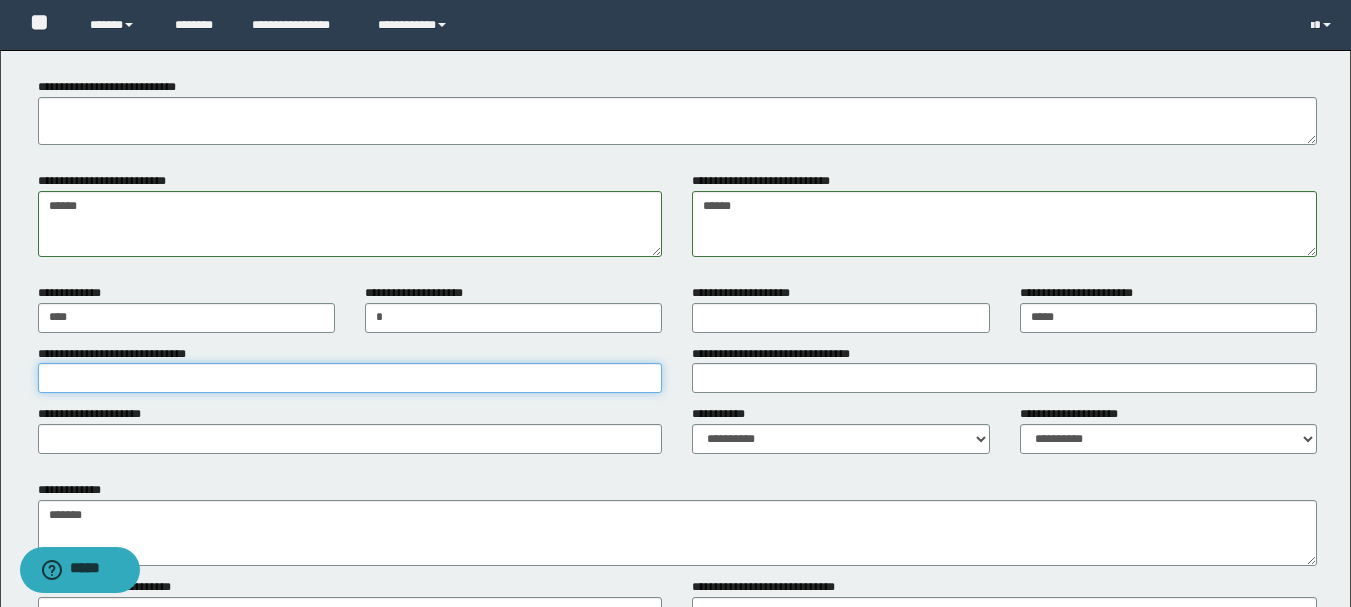 click on "**********" at bounding box center (350, 378) 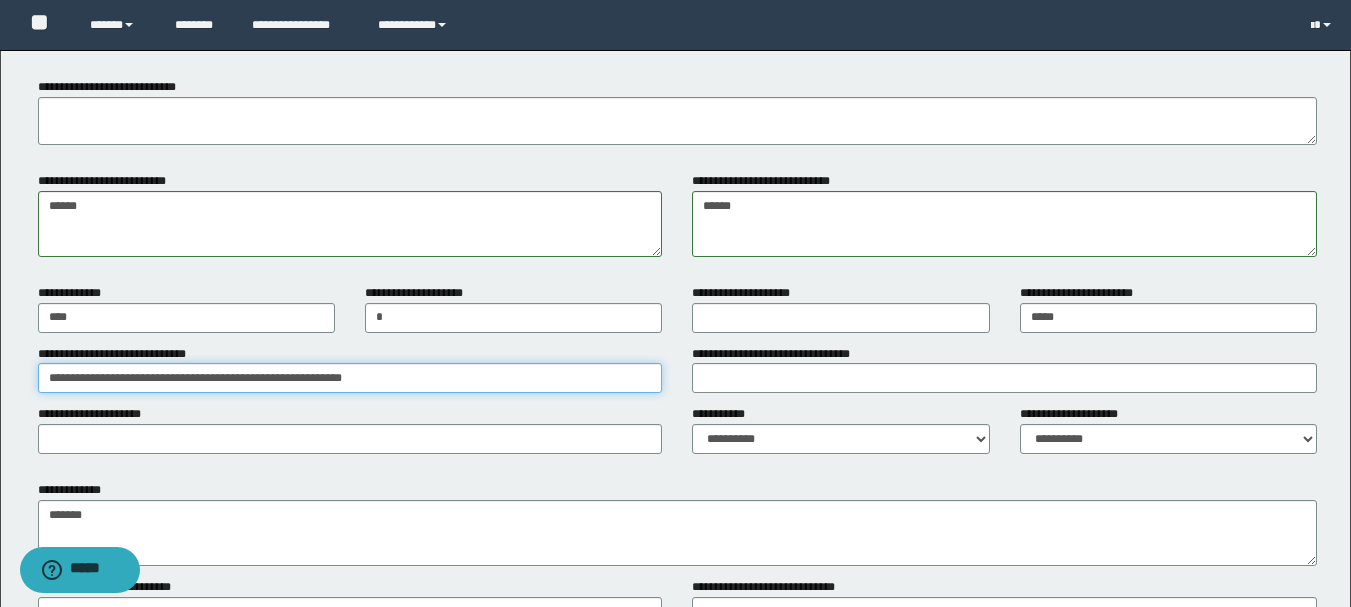 type on "**********" 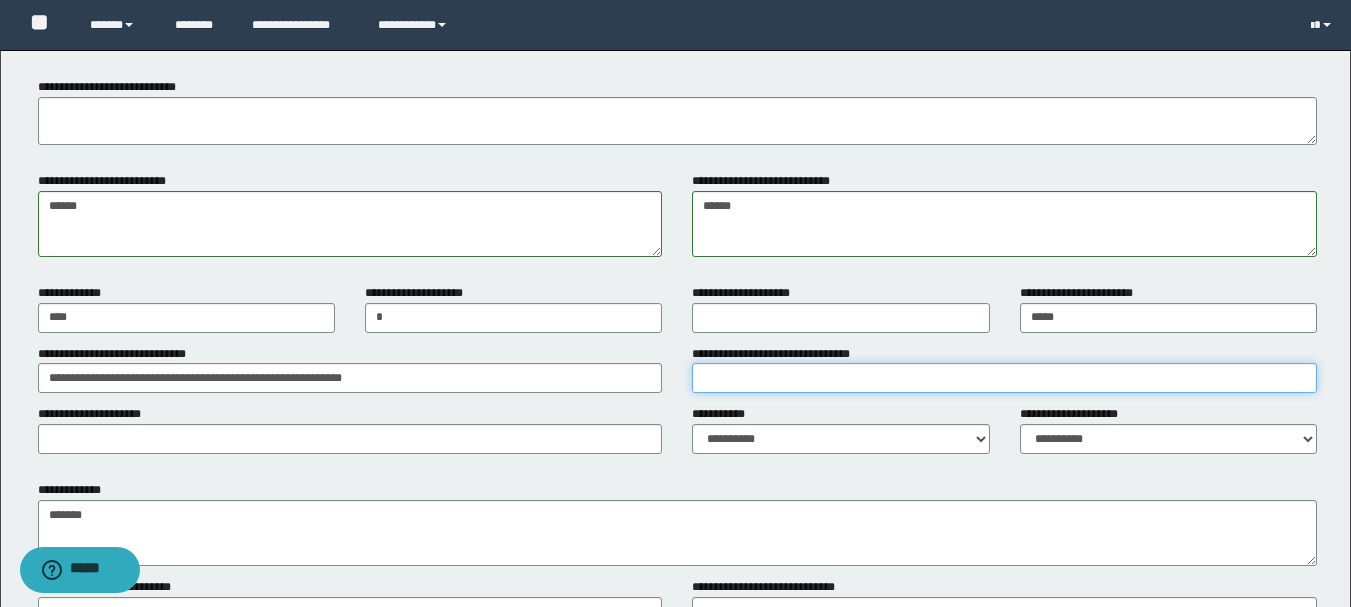 click on "**********" at bounding box center (1004, 378) 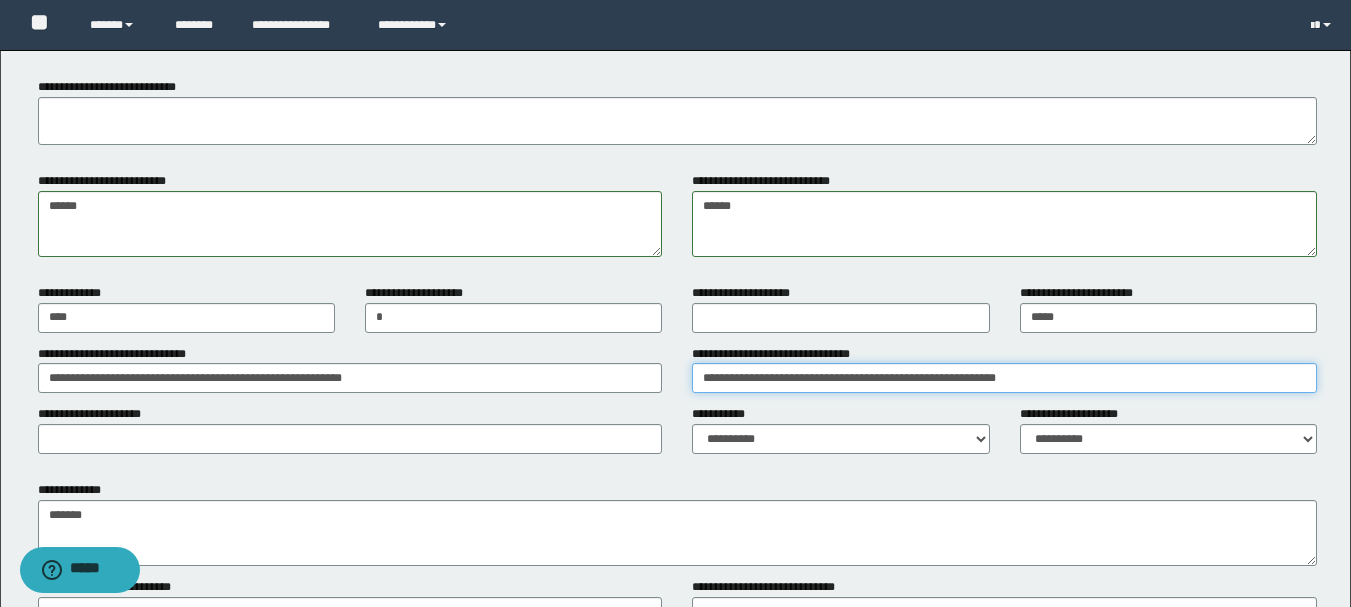 type on "**********" 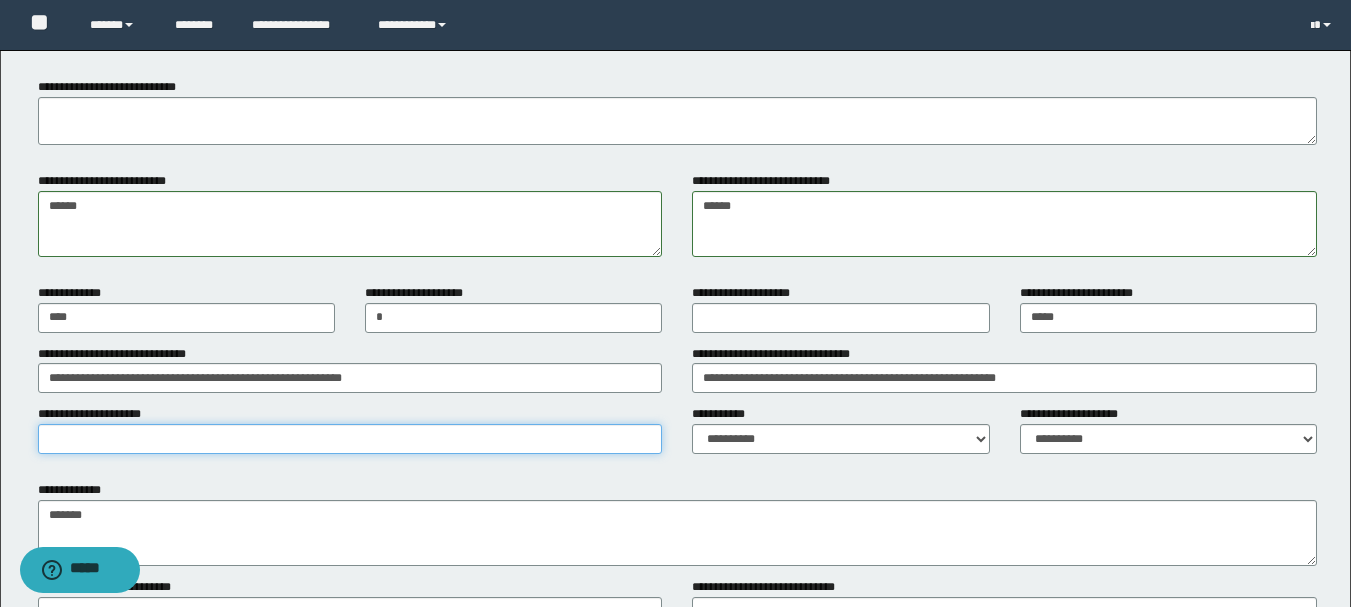 click on "**********" at bounding box center (350, 439) 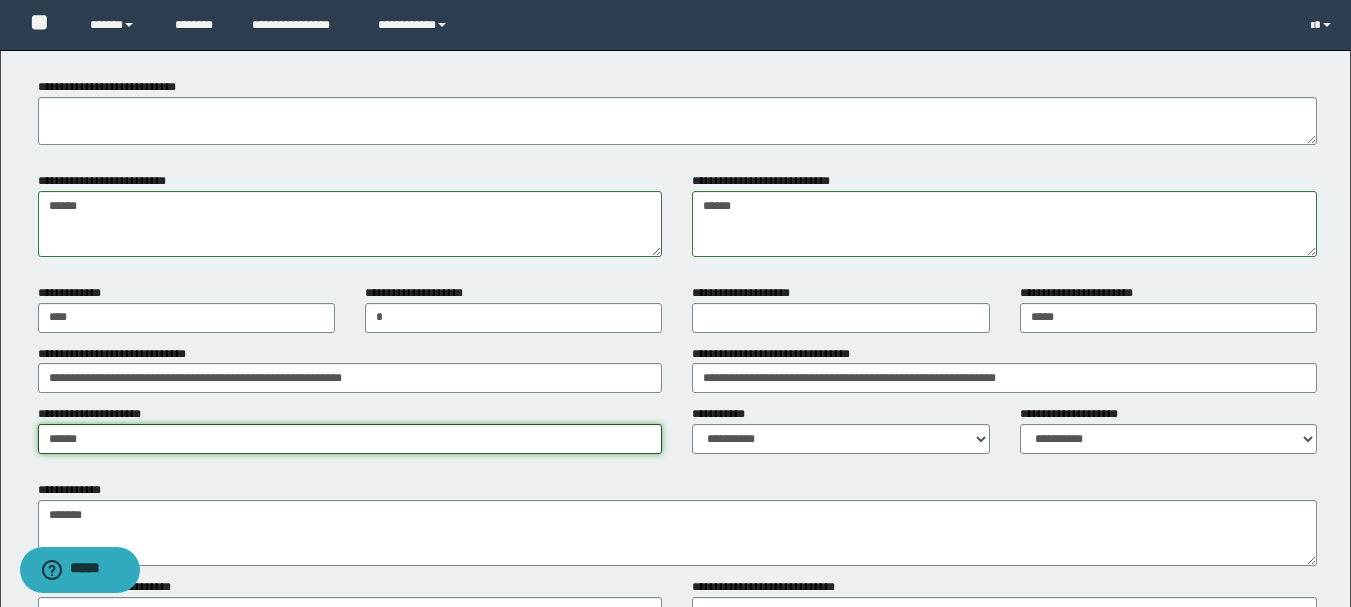 type on "******" 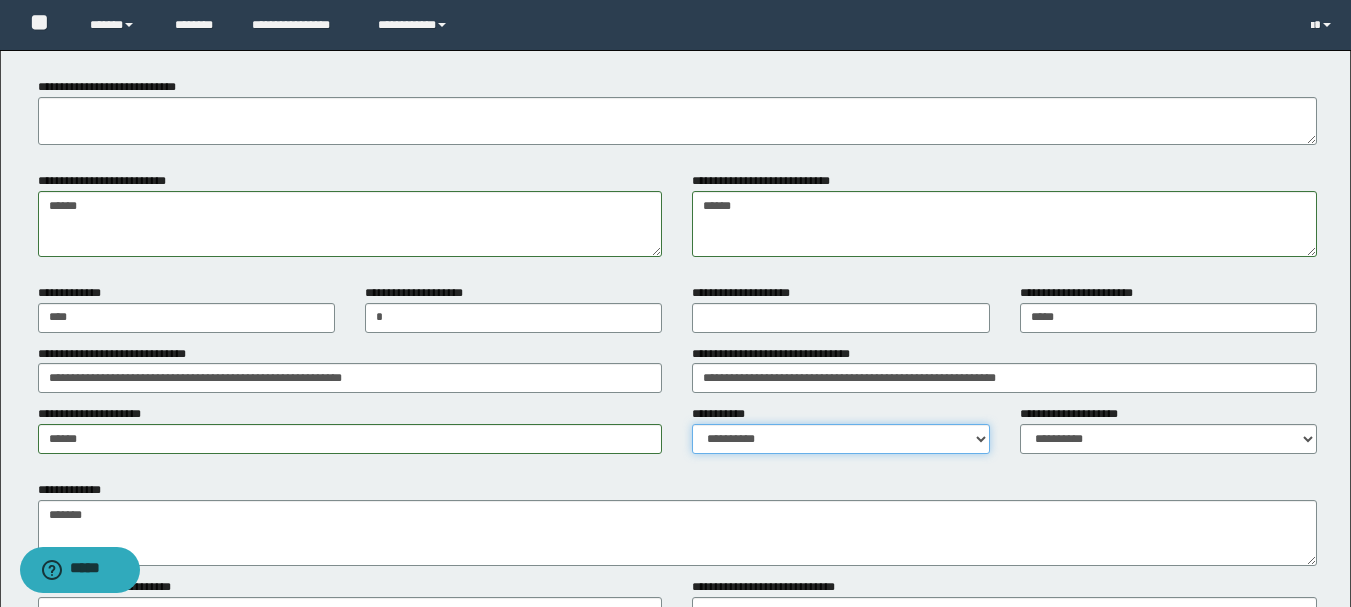 click on "**********" at bounding box center (840, 439) 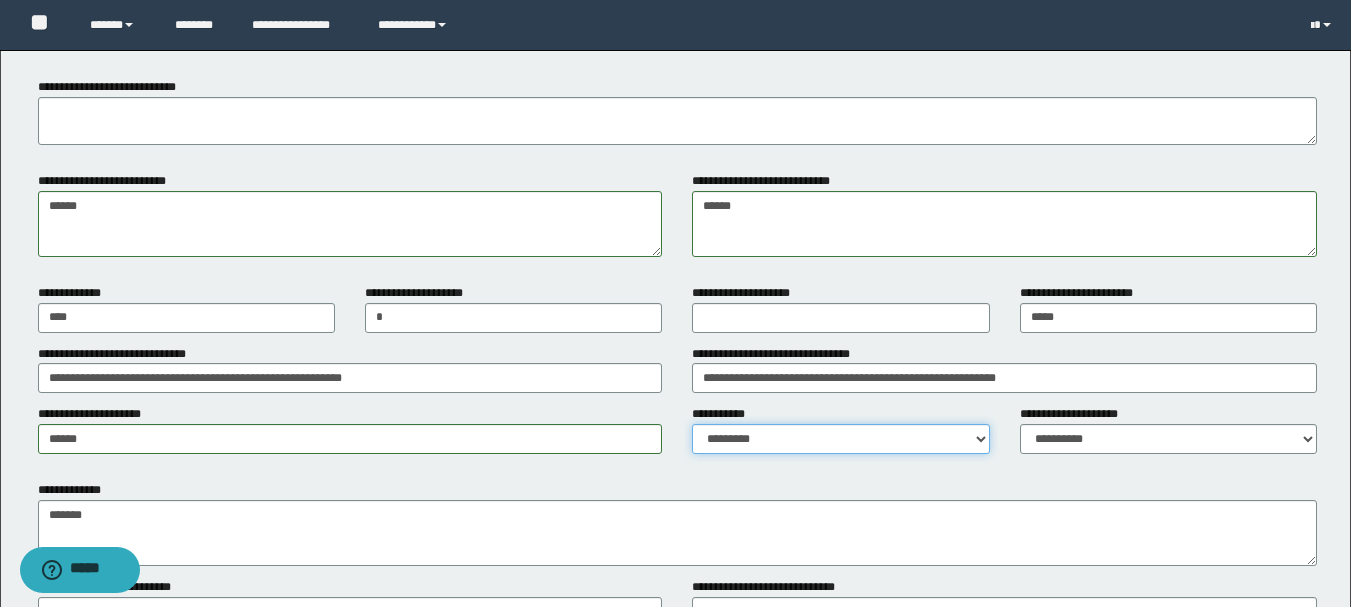 click on "**********" at bounding box center (840, 439) 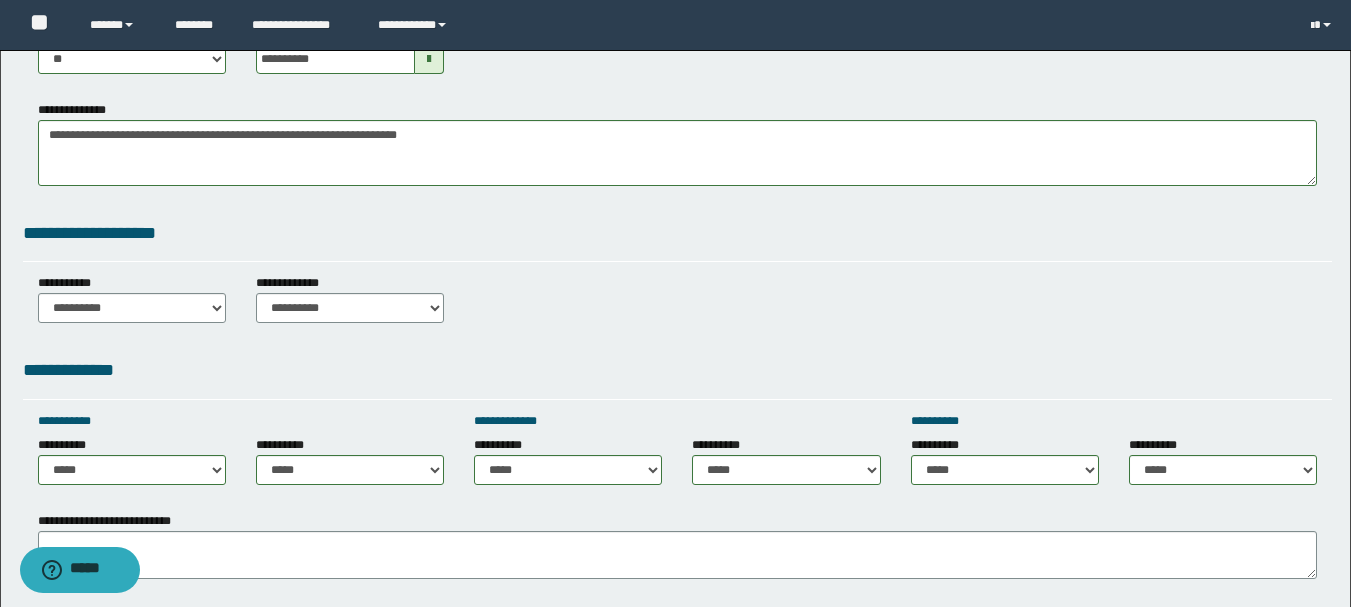 scroll, scrollTop: 600, scrollLeft: 0, axis: vertical 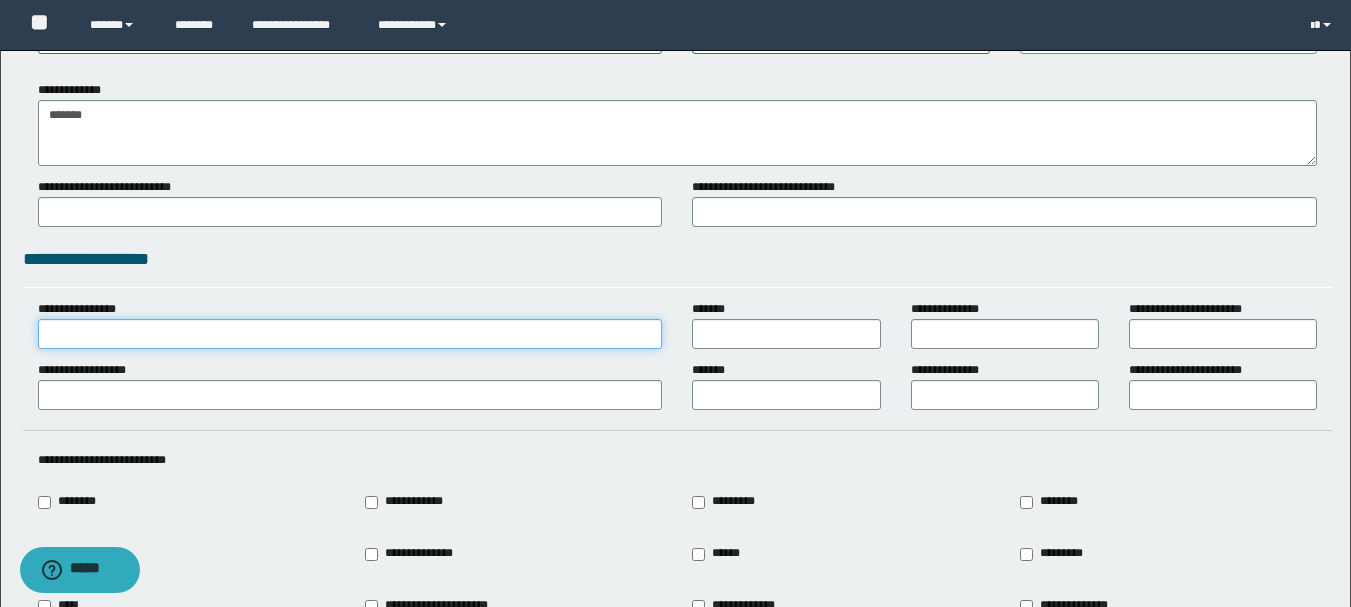 click on "**********" at bounding box center [350, 334] 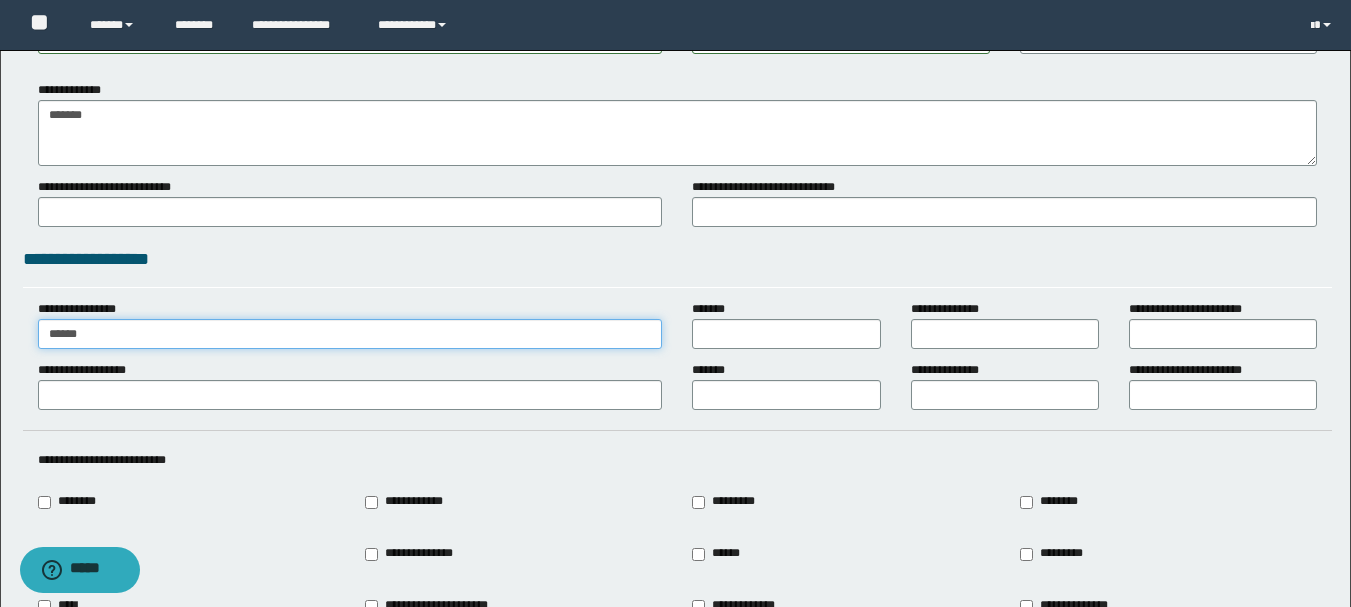 type on "******" 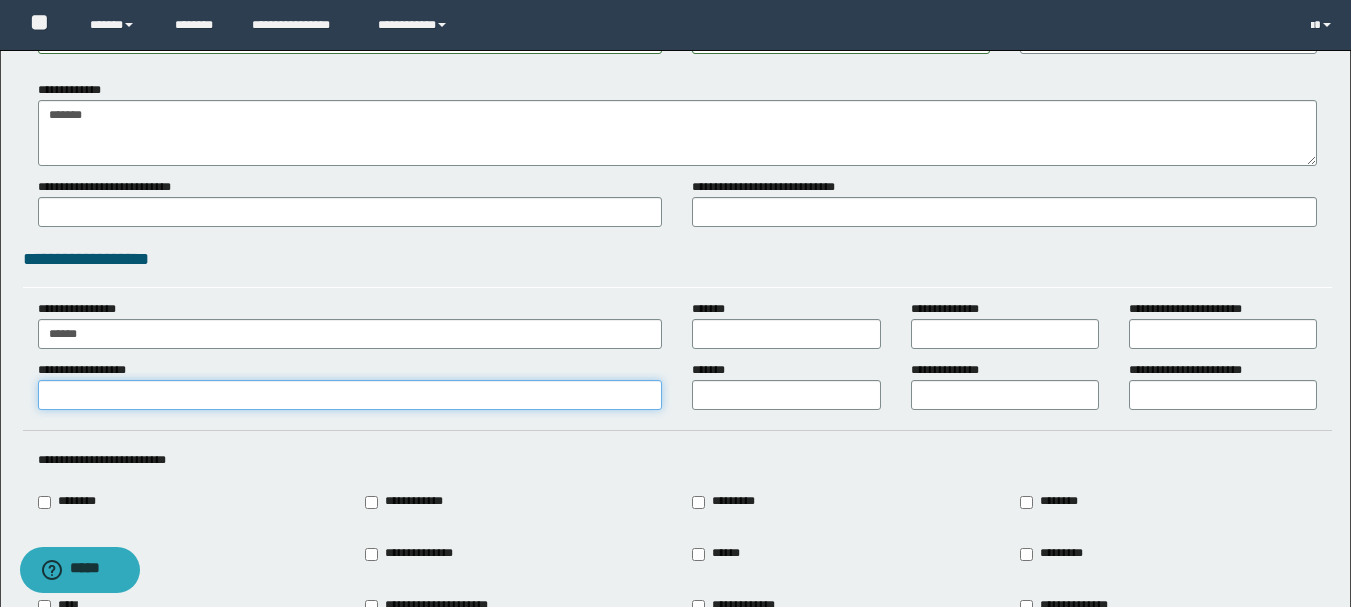 click on "**********" at bounding box center [350, 395] 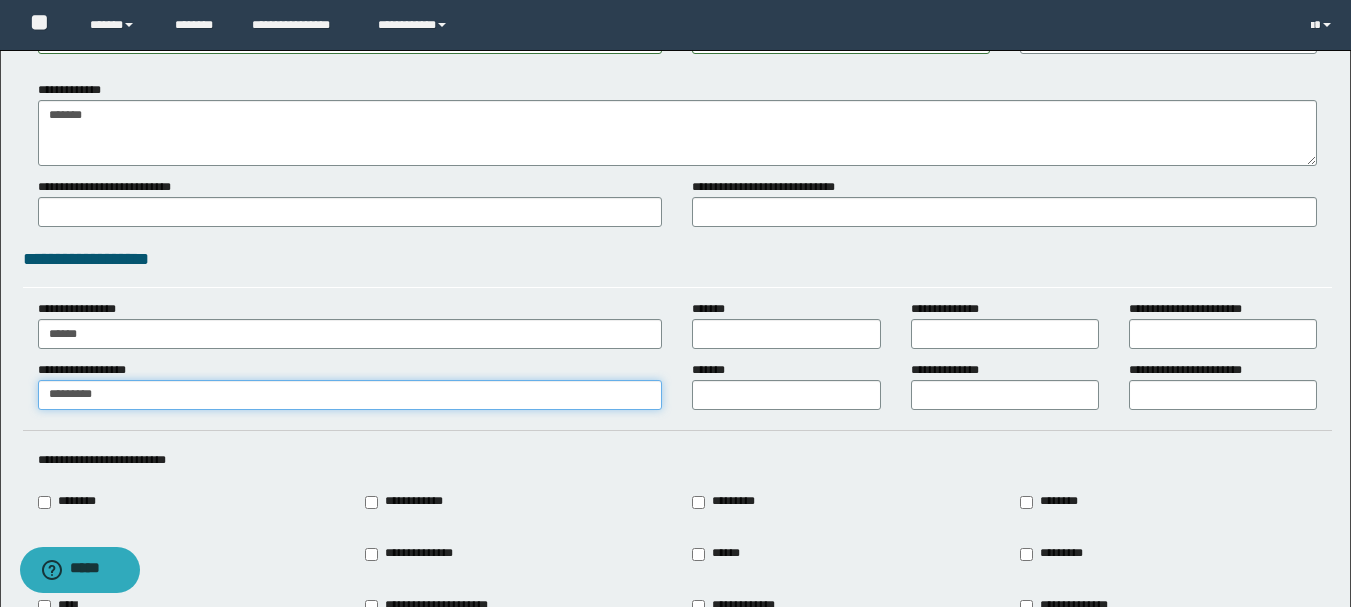 type on "*********" 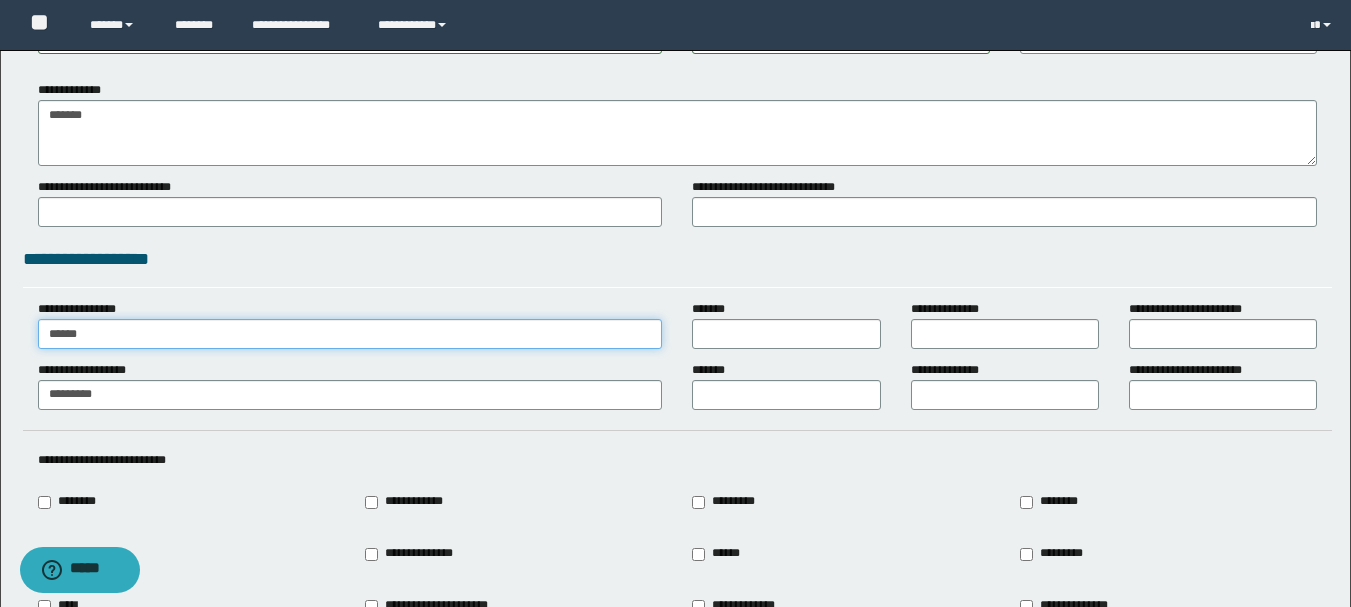 click on "******" at bounding box center (350, 334) 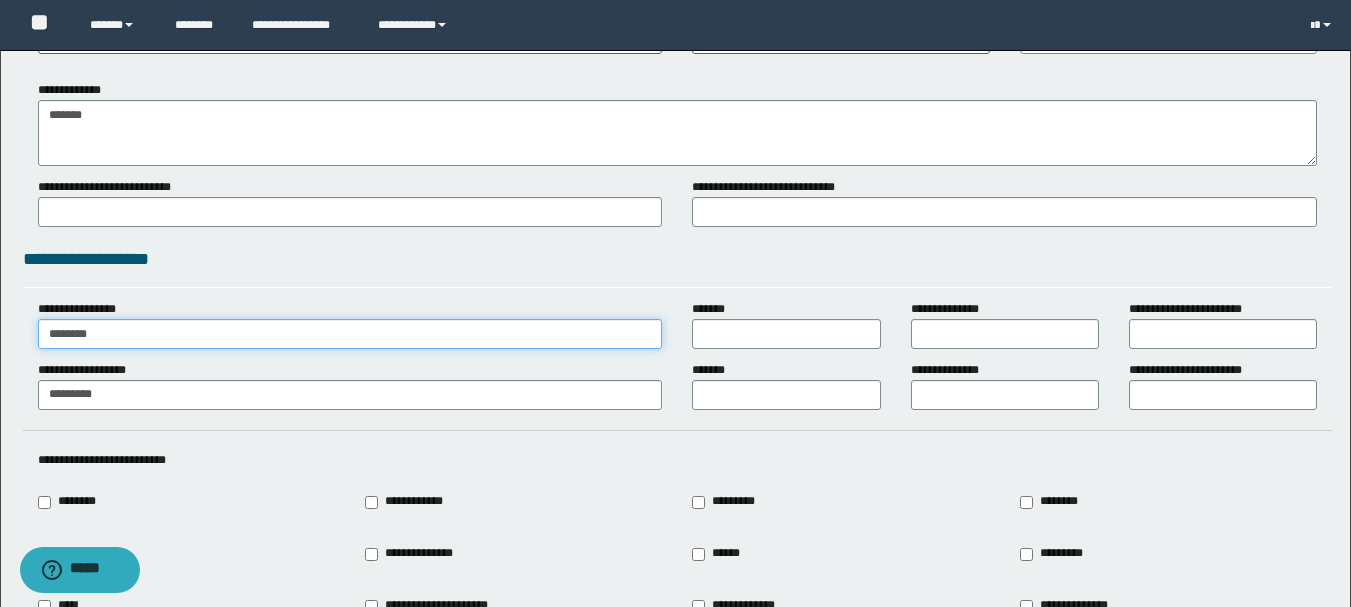 type on "********" 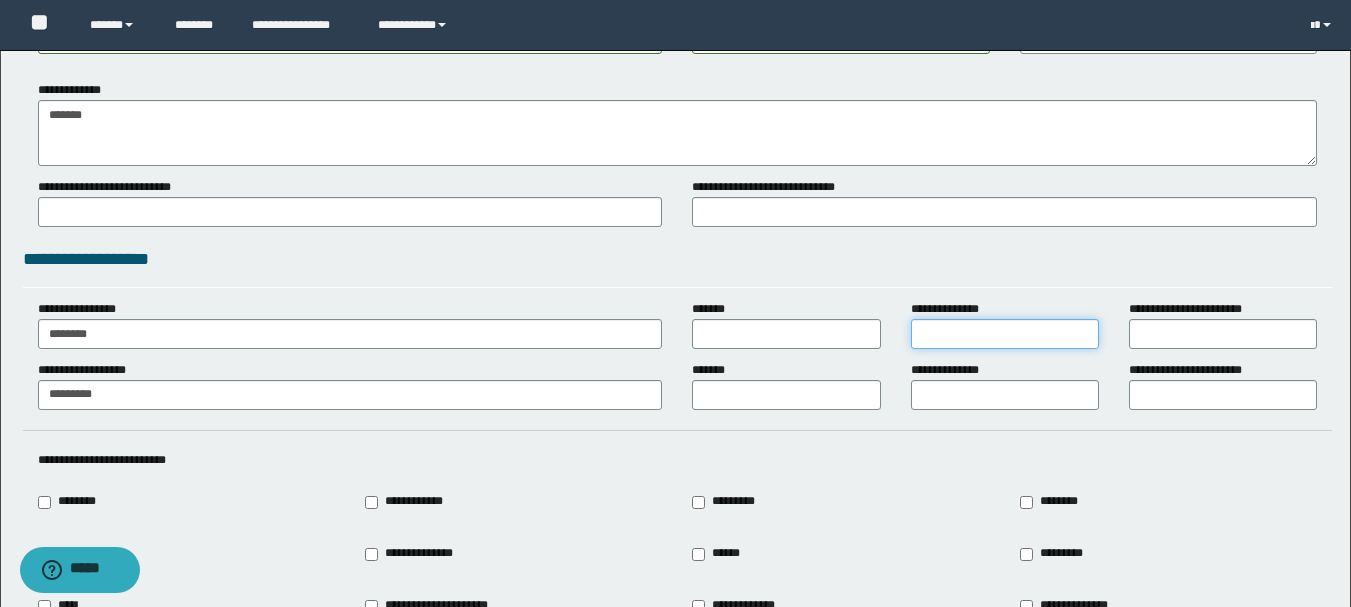 click on "**********" at bounding box center (1005, 334) 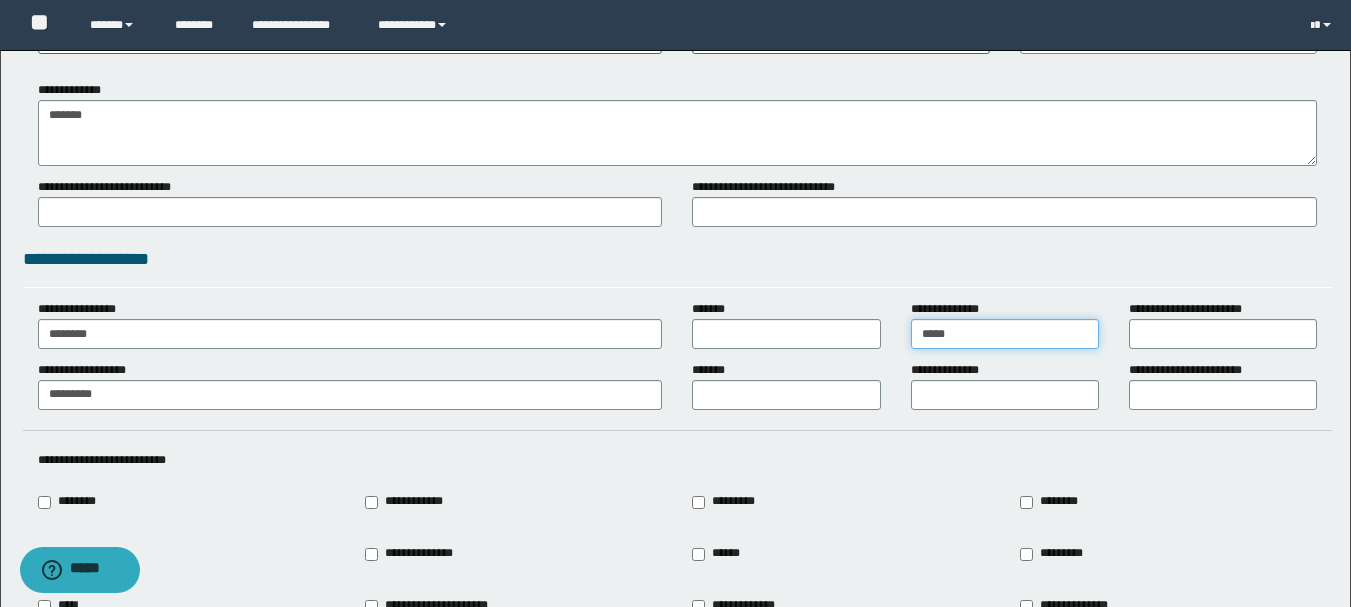 type on "*****" 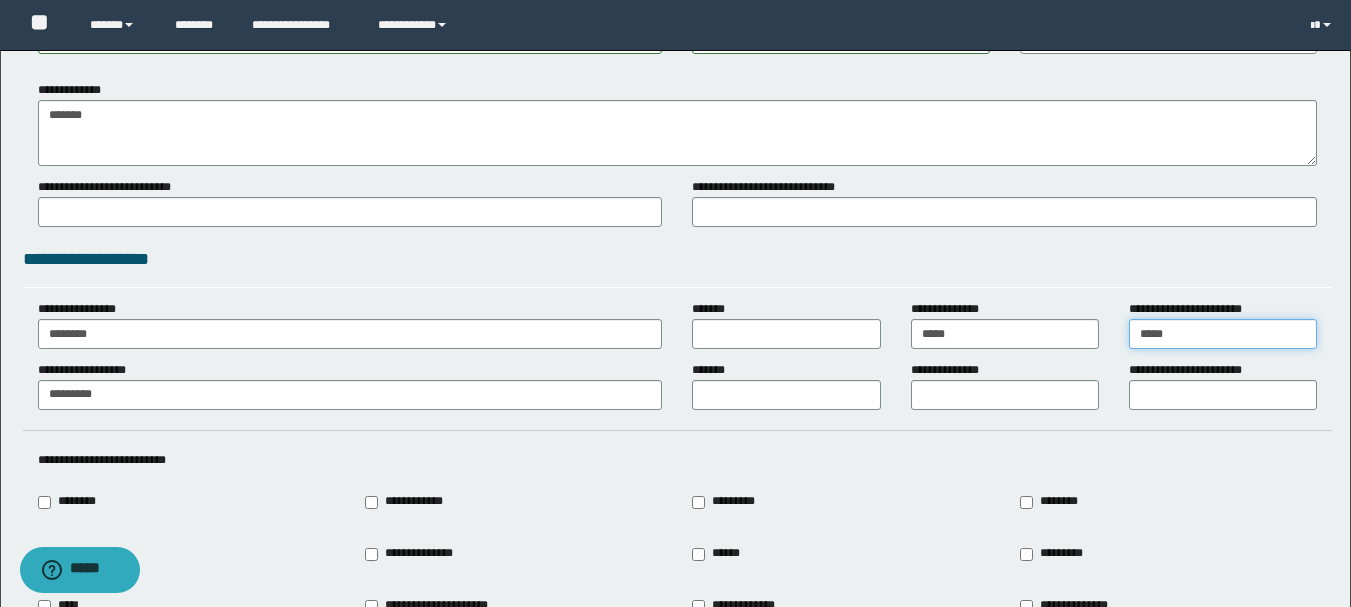 type on "*****" 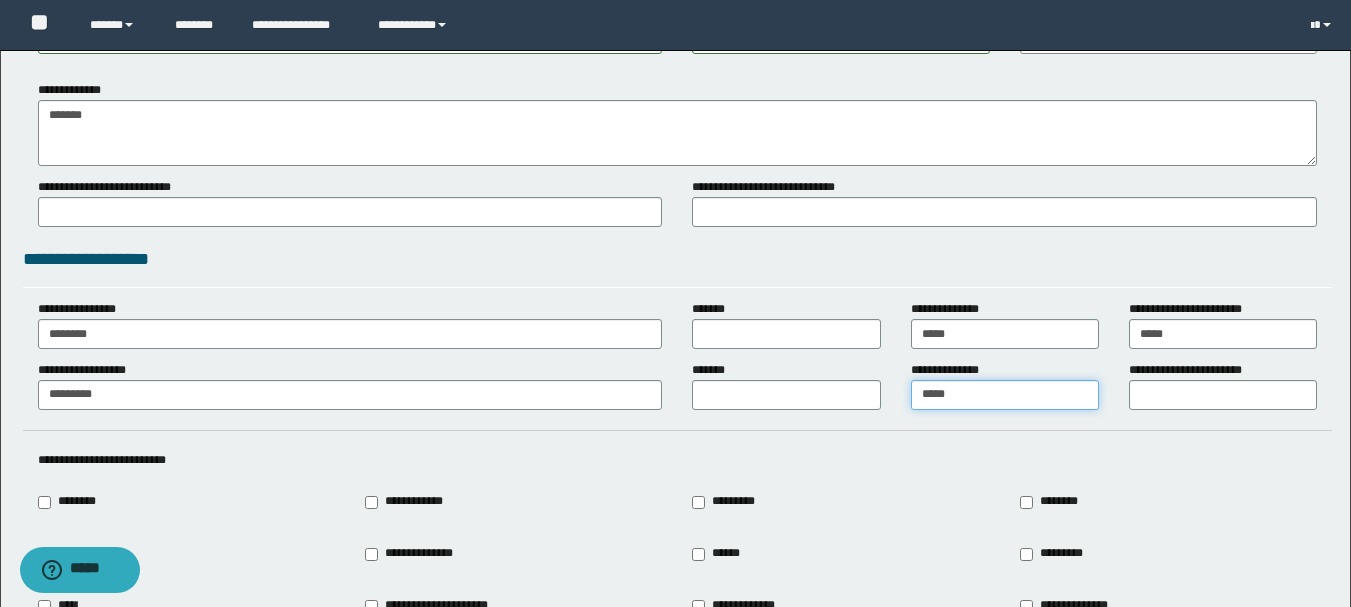 type on "*****" 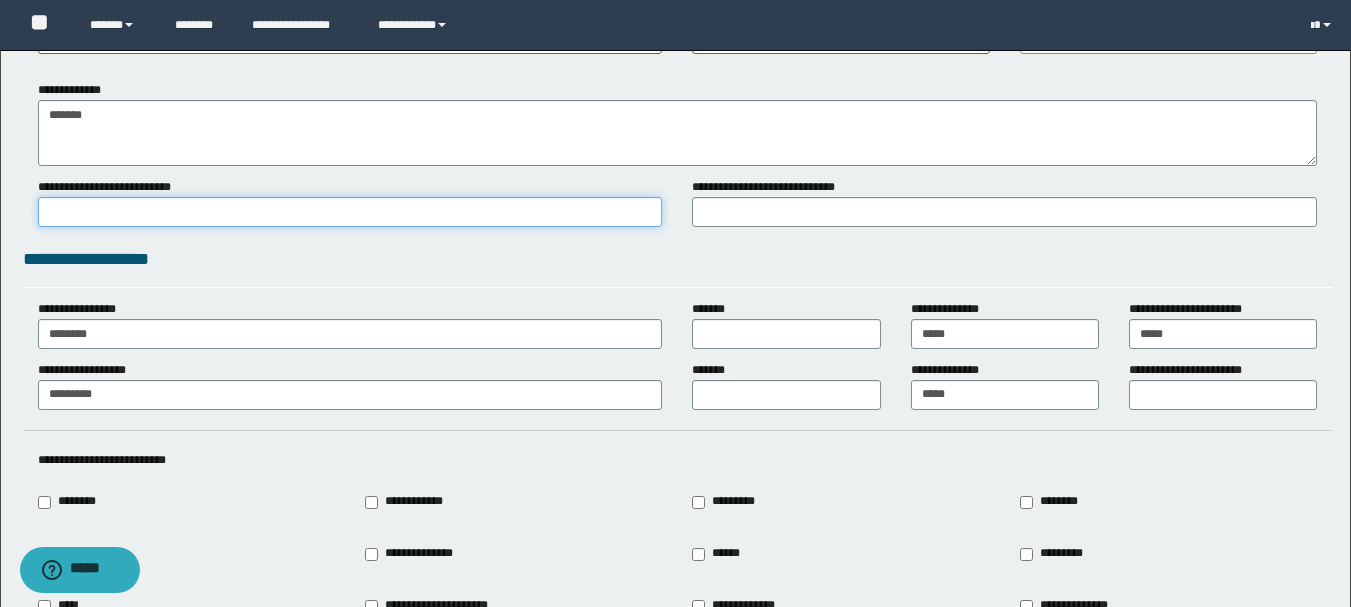 click on "**********" at bounding box center [350, 212] 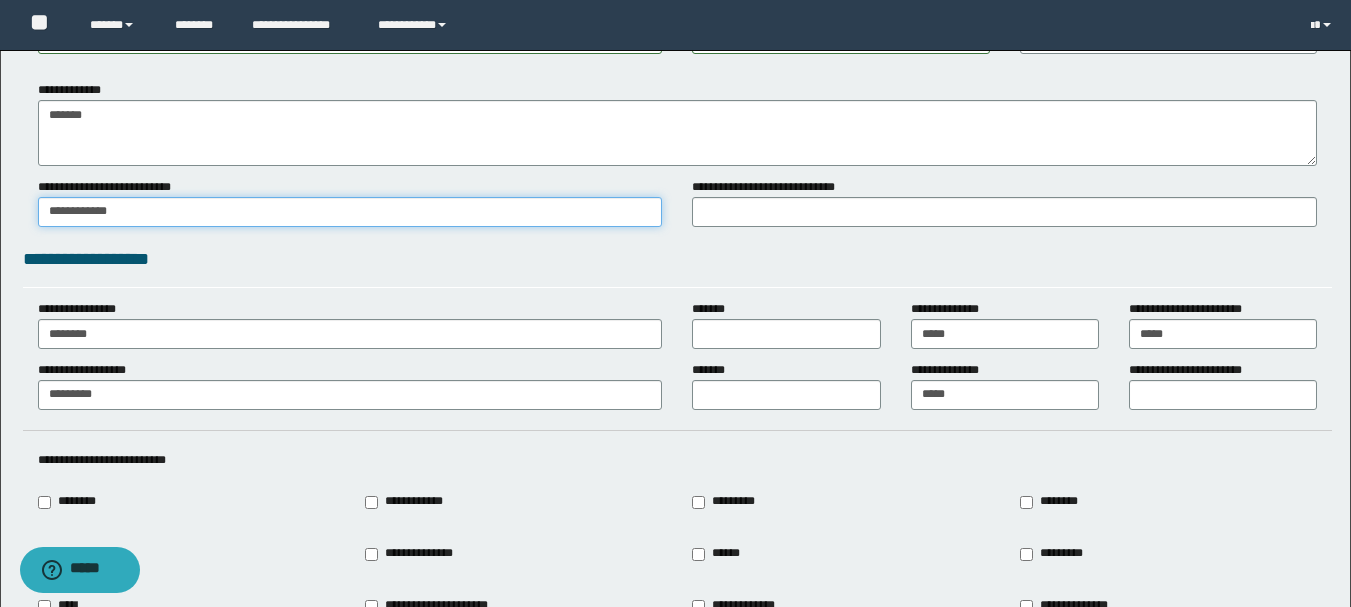 type on "**********" 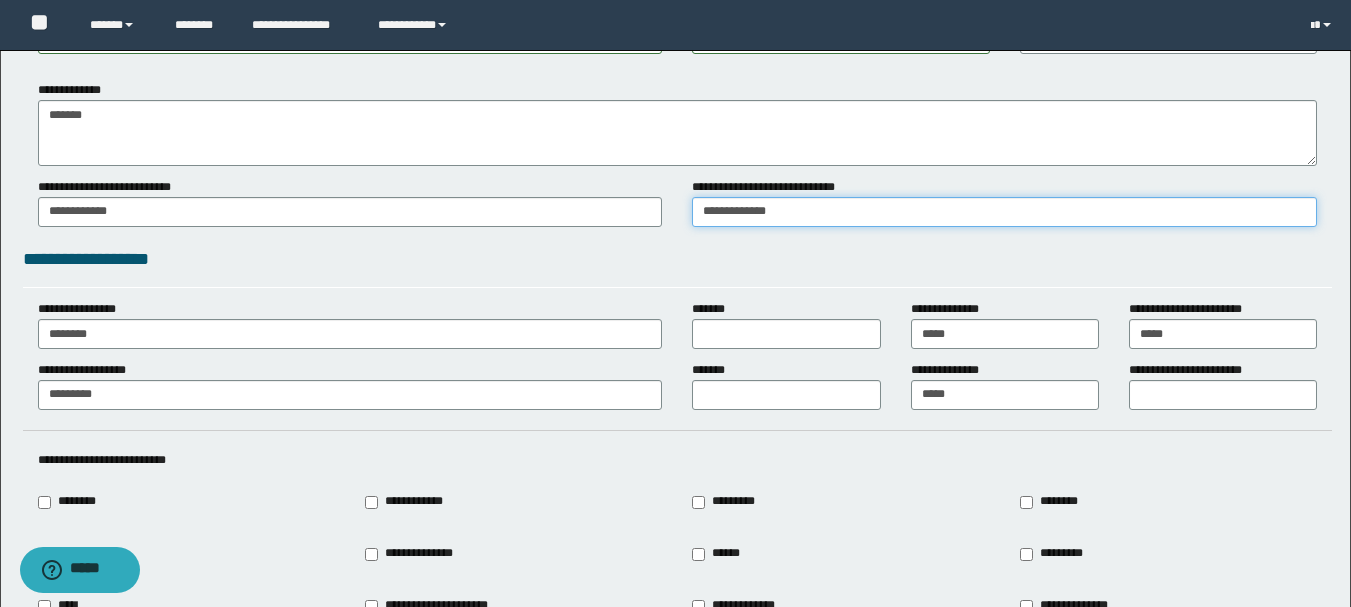 scroll, scrollTop: 1900, scrollLeft: 0, axis: vertical 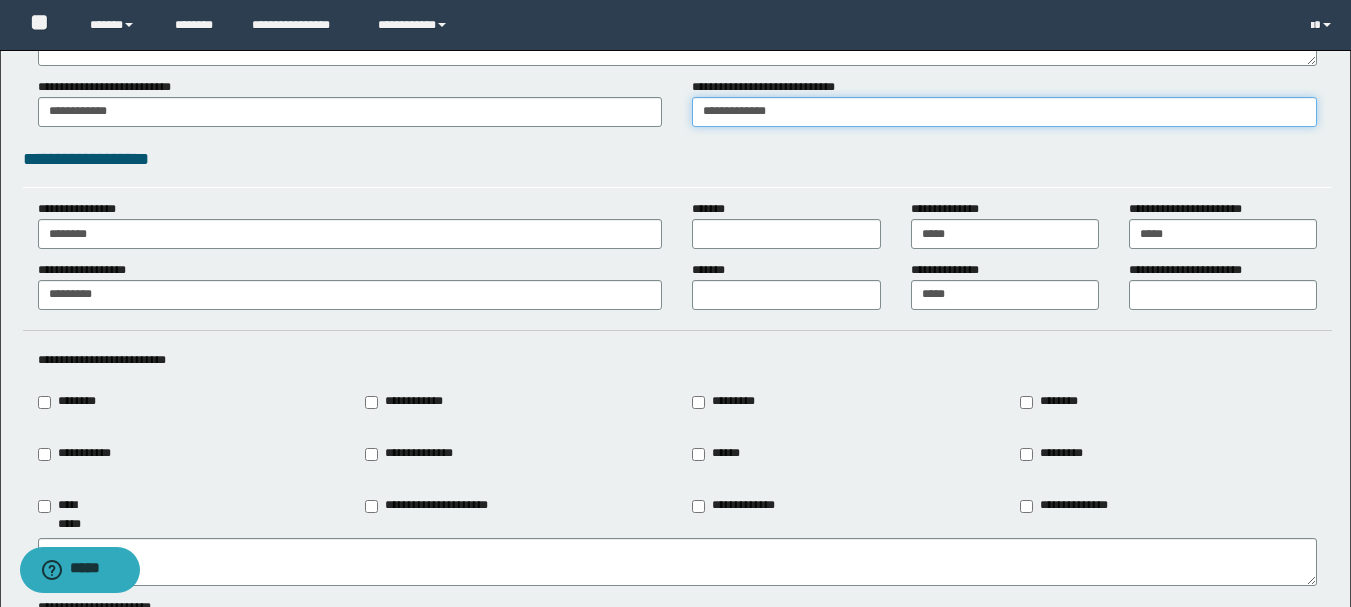 type on "**********" 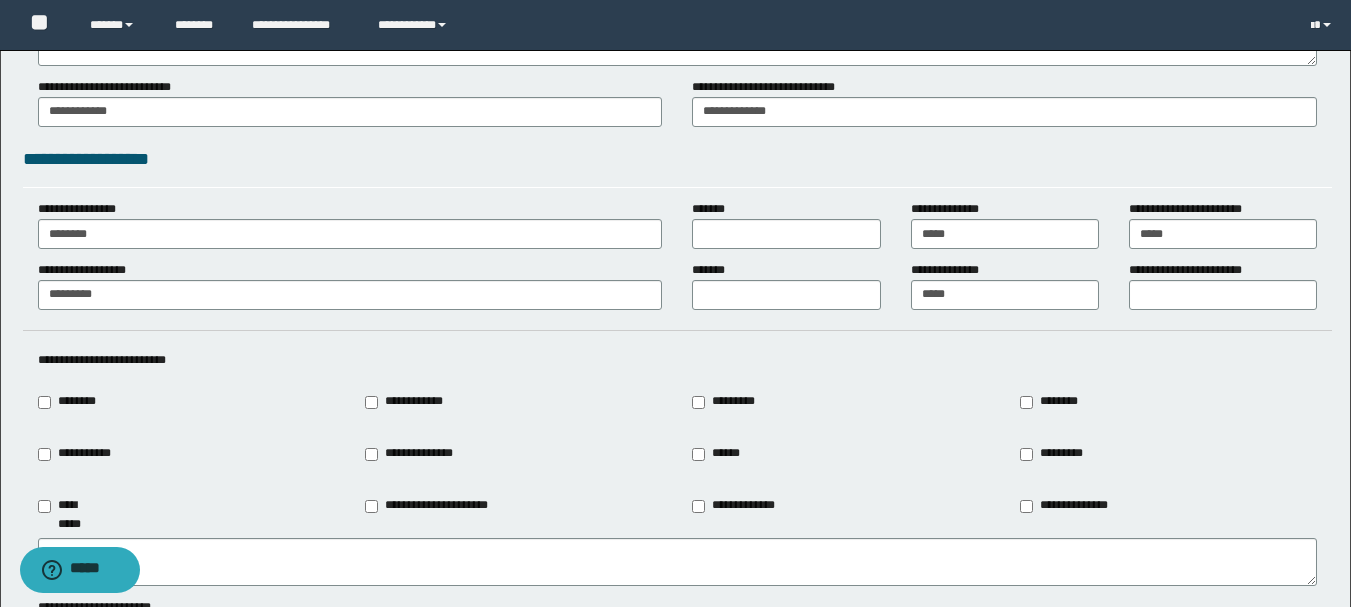 click on "**********" at bounding box center [413, 454] 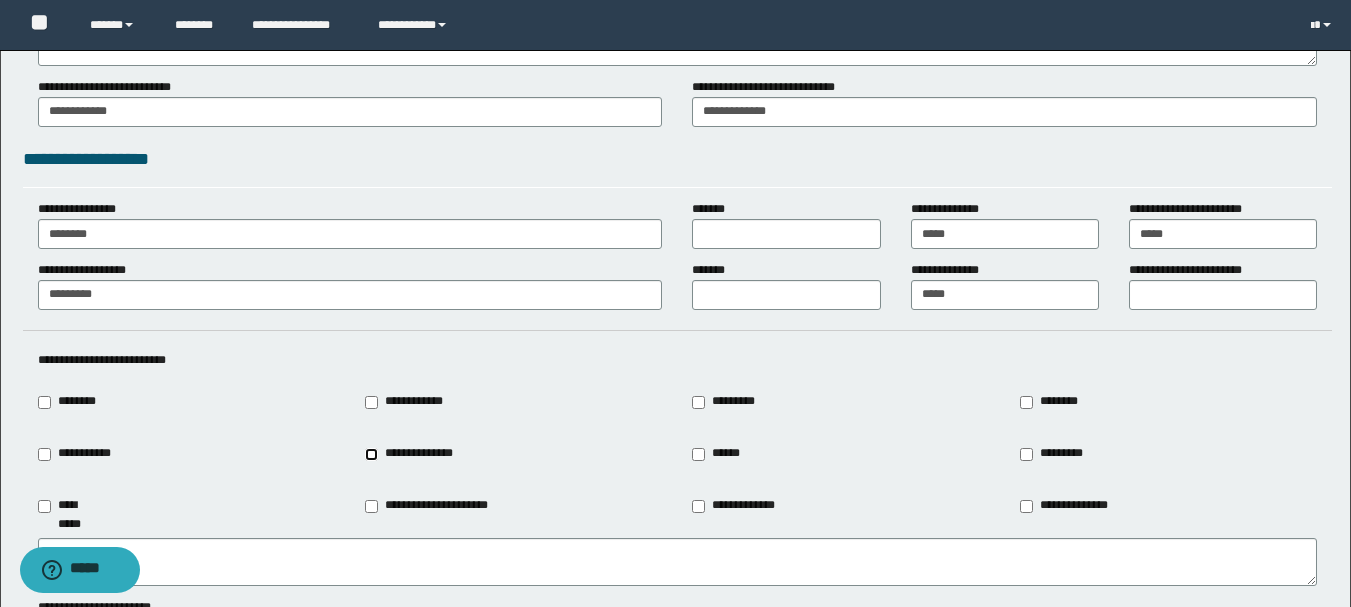 type on "**********" 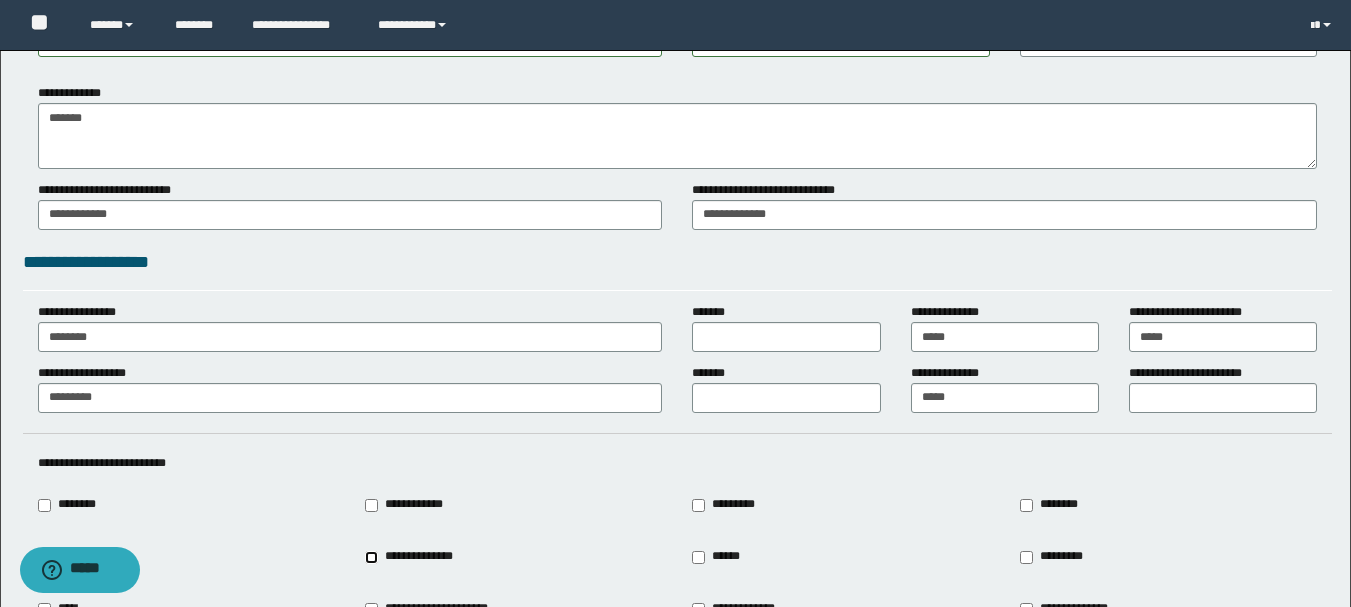 scroll, scrollTop: 1800, scrollLeft: 0, axis: vertical 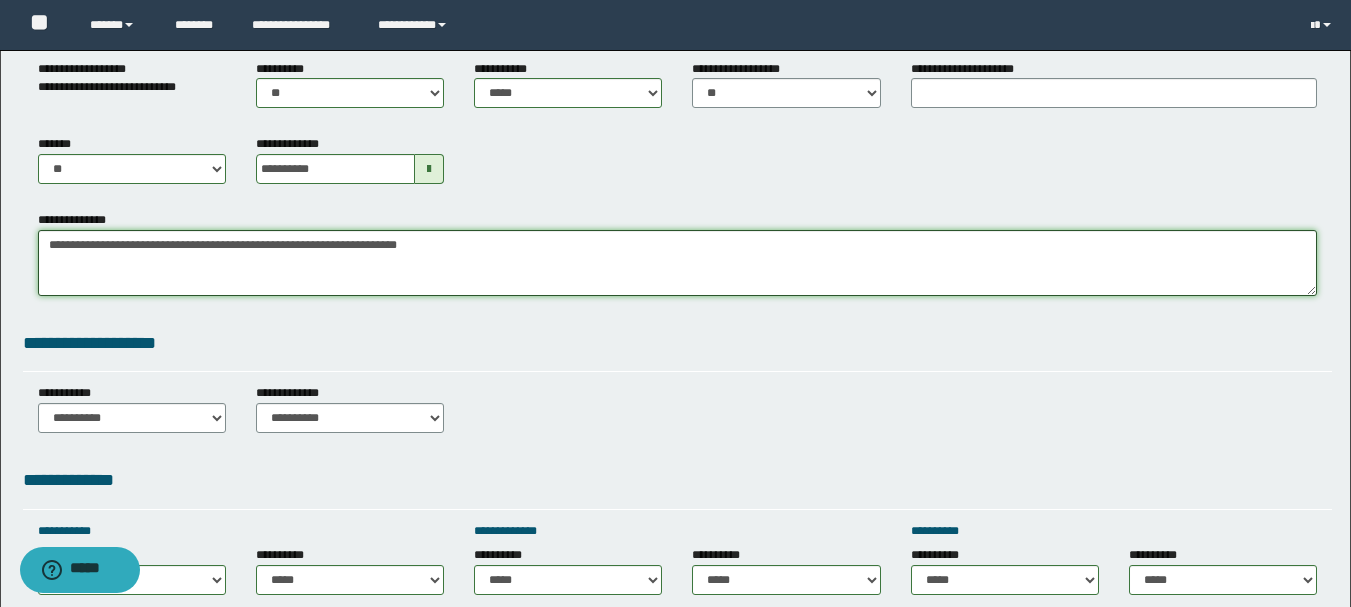 click on "**********" at bounding box center [677, 263] 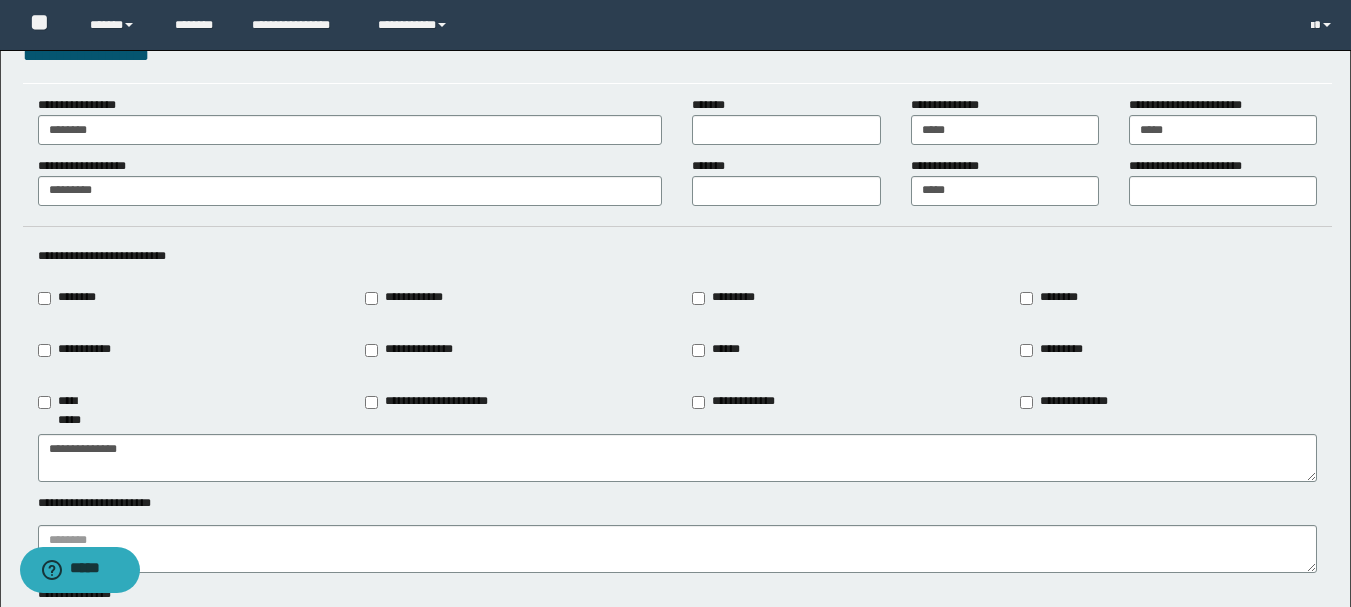 scroll, scrollTop: 2300, scrollLeft: 0, axis: vertical 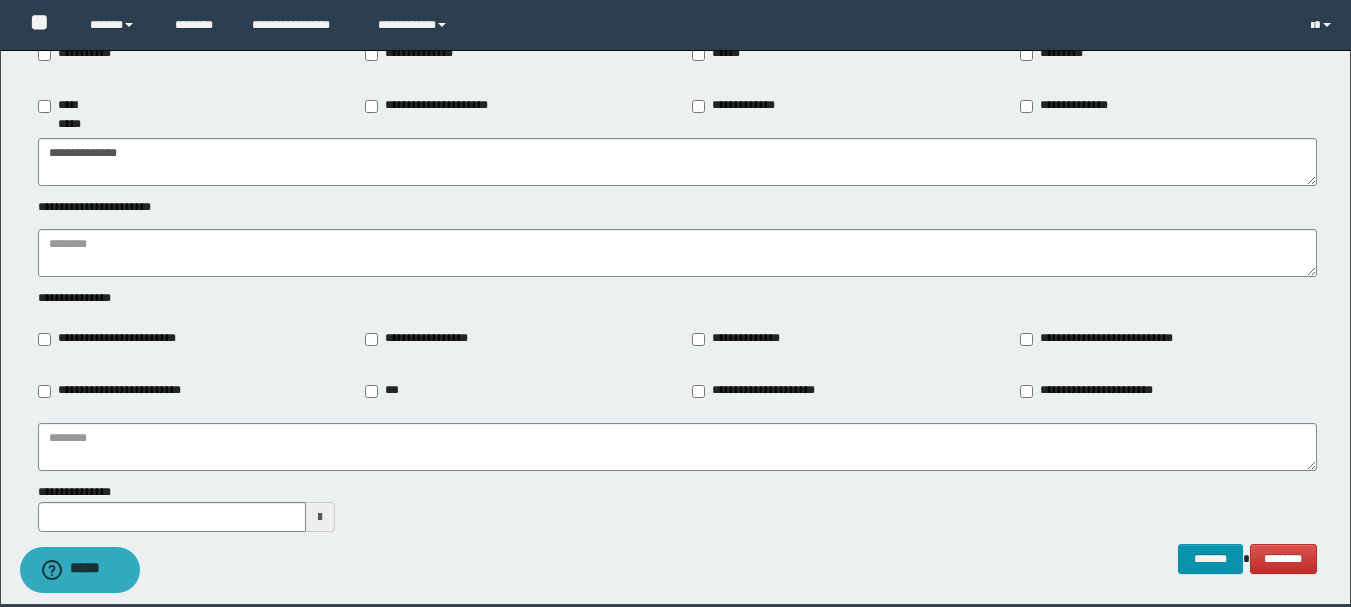 click on "**********" at bounding box center [116, 339] 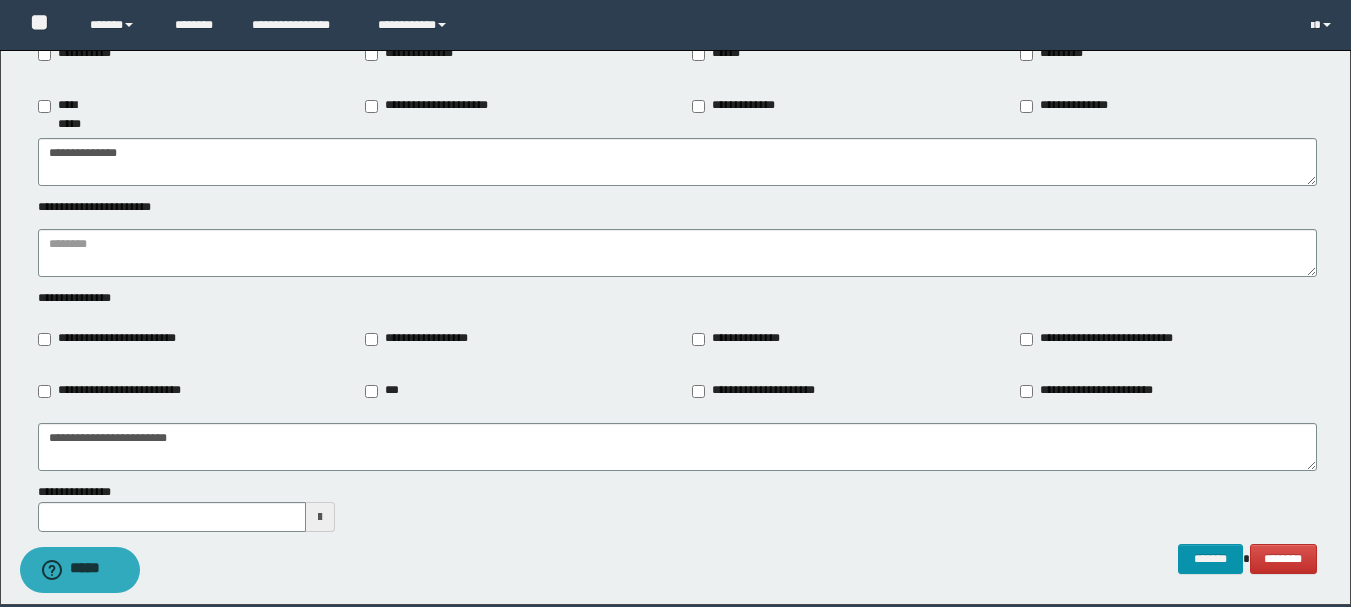 click on "**********" at bounding box center [420, 339] 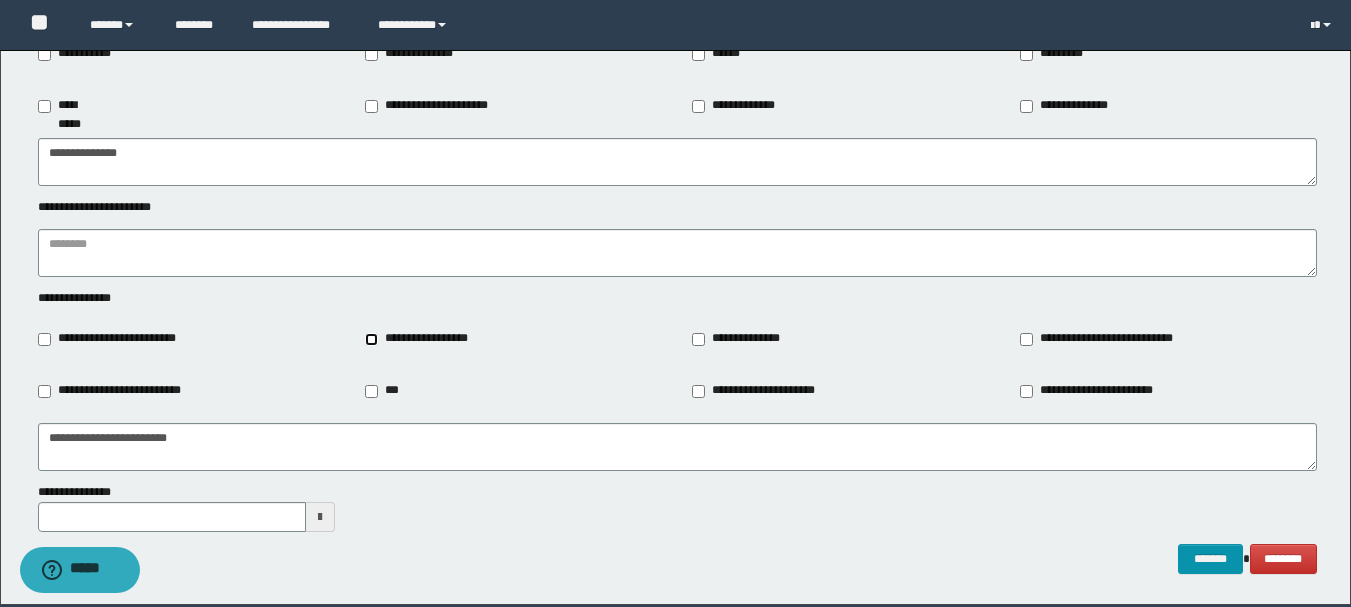 type on "**********" 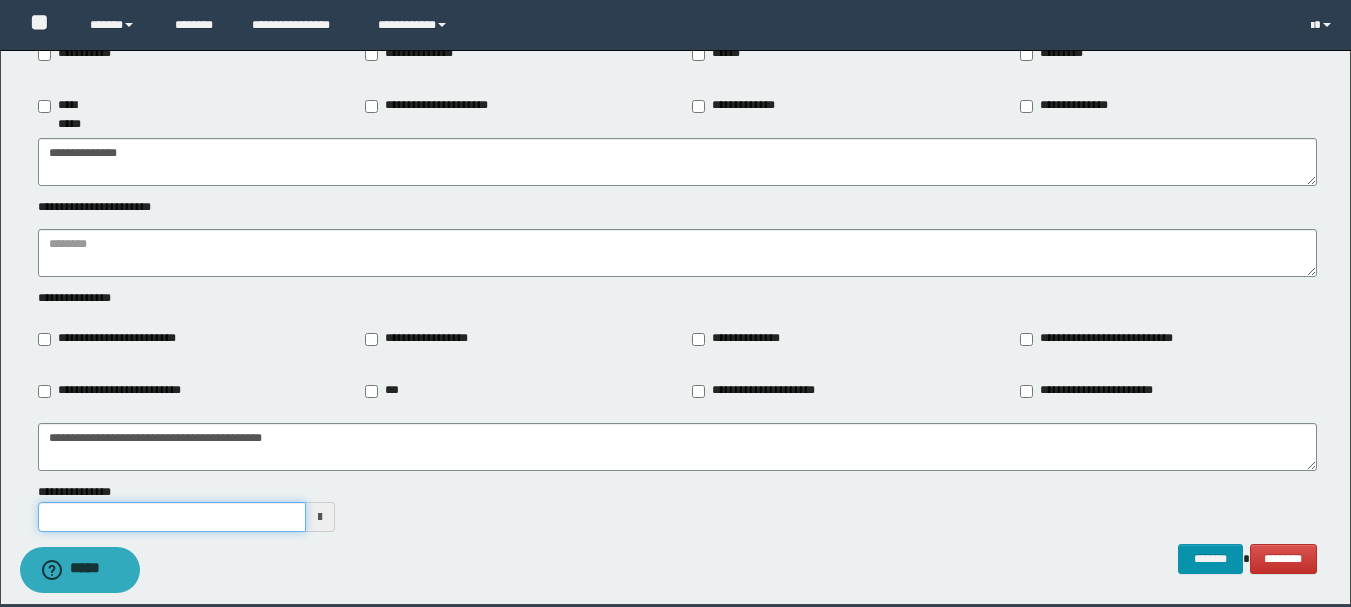 click on "**********" at bounding box center [172, 517] 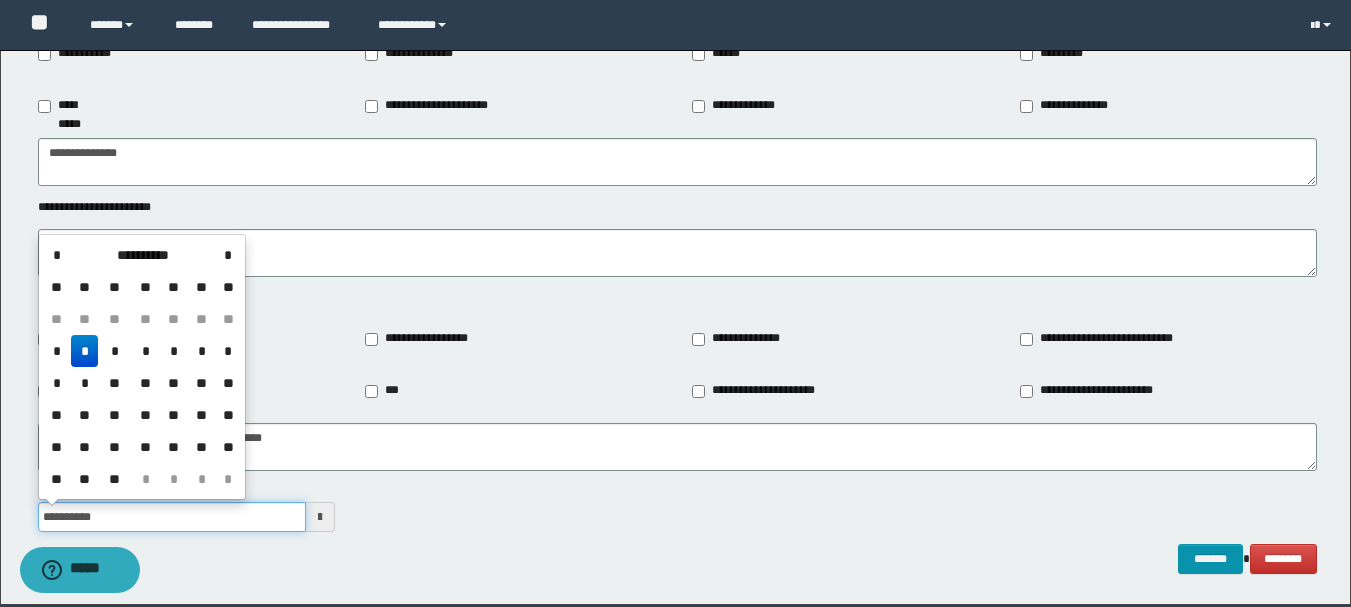 type on "**********" 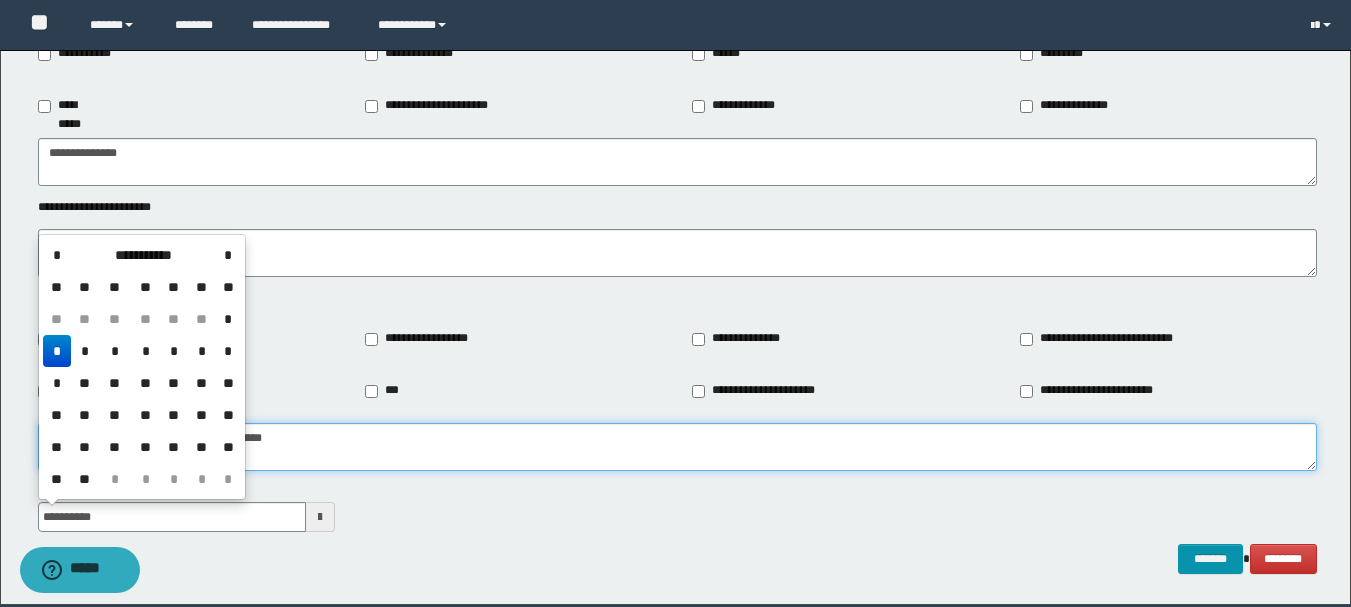 click on "**********" at bounding box center (677, 447) 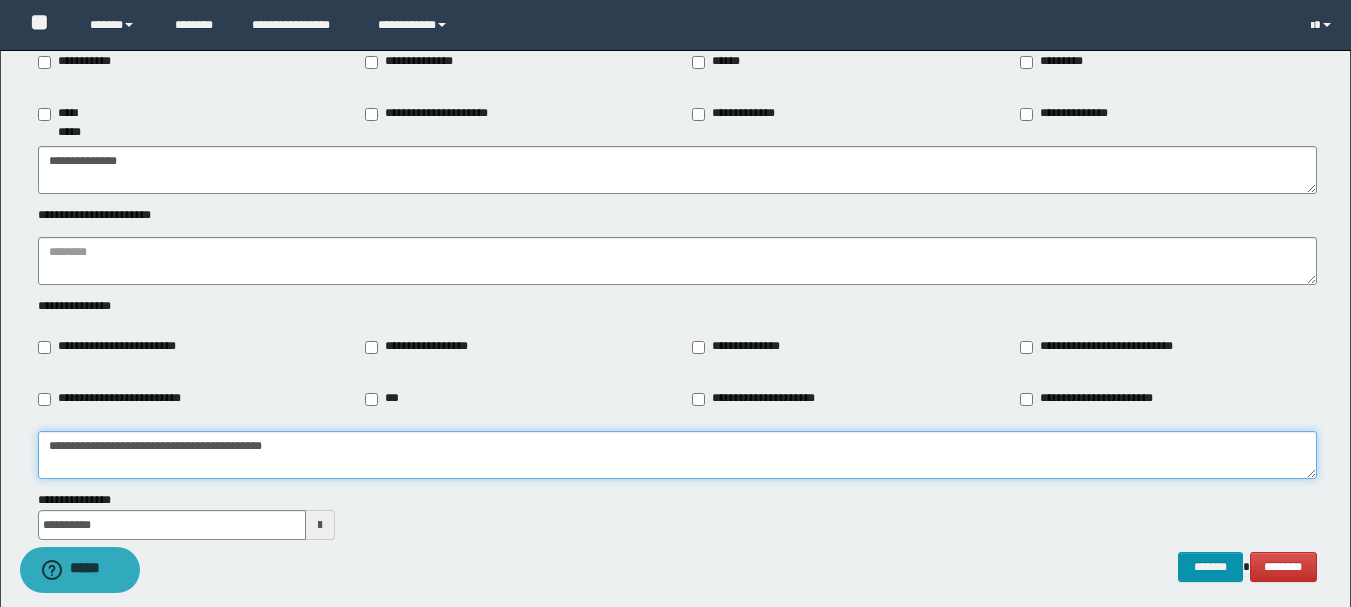 scroll, scrollTop: 2300, scrollLeft: 0, axis: vertical 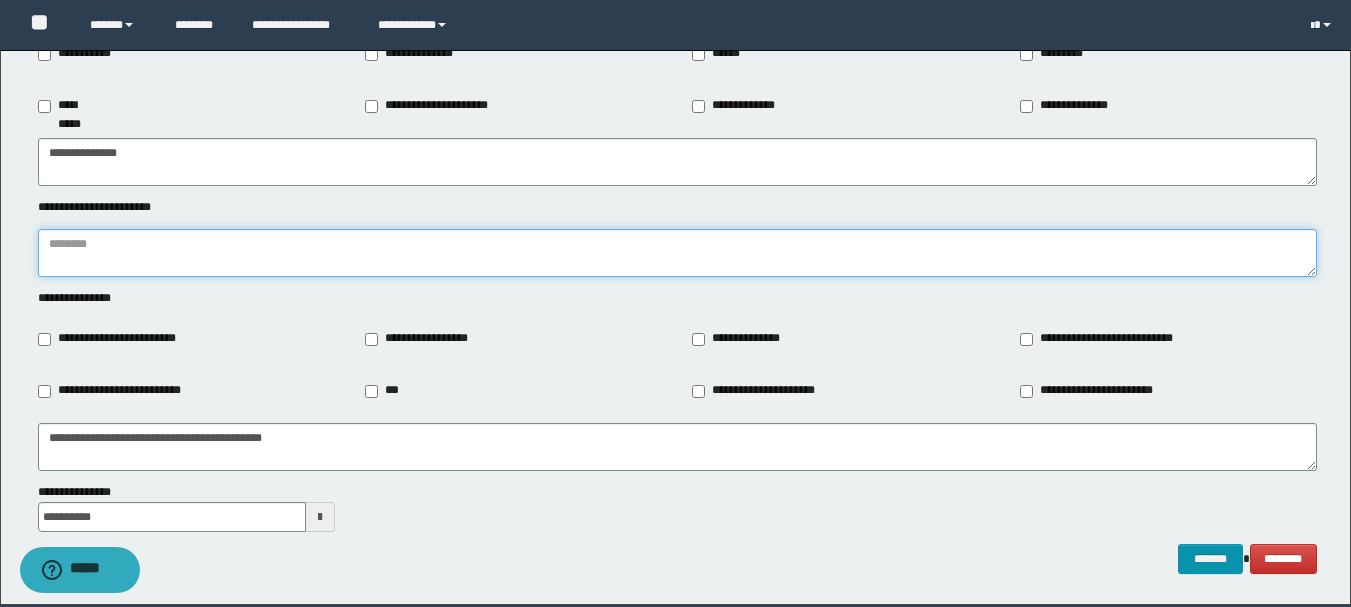 click at bounding box center [677, 253] 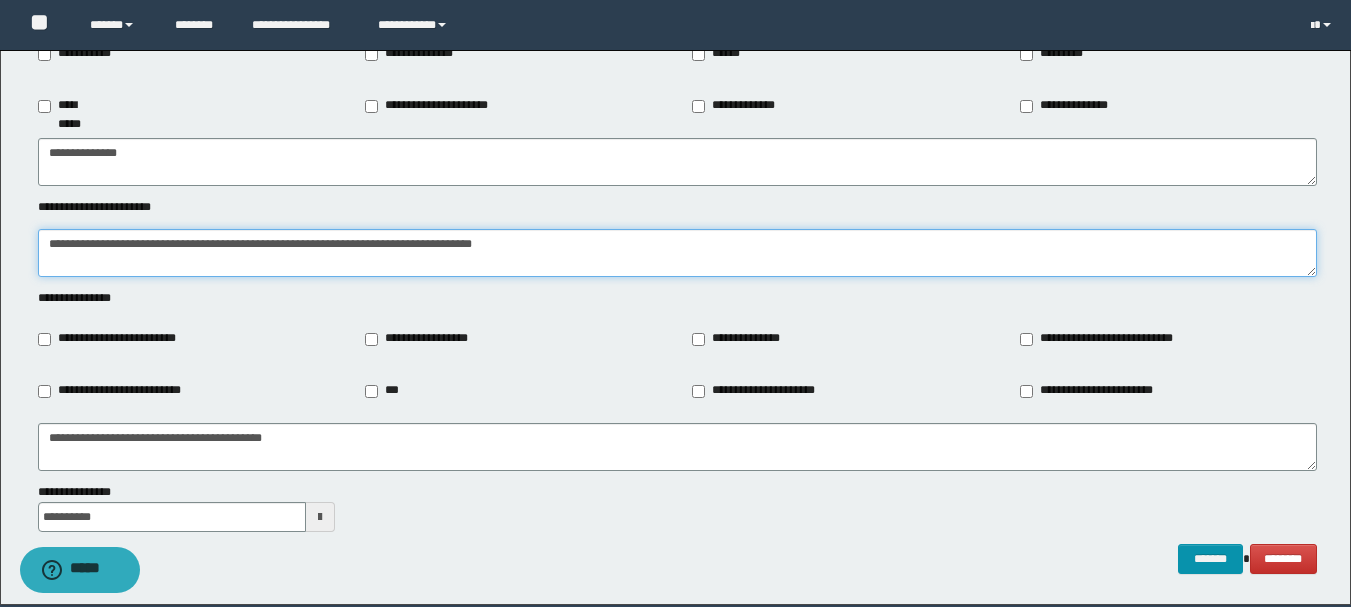 click on "**********" at bounding box center (677, 253) 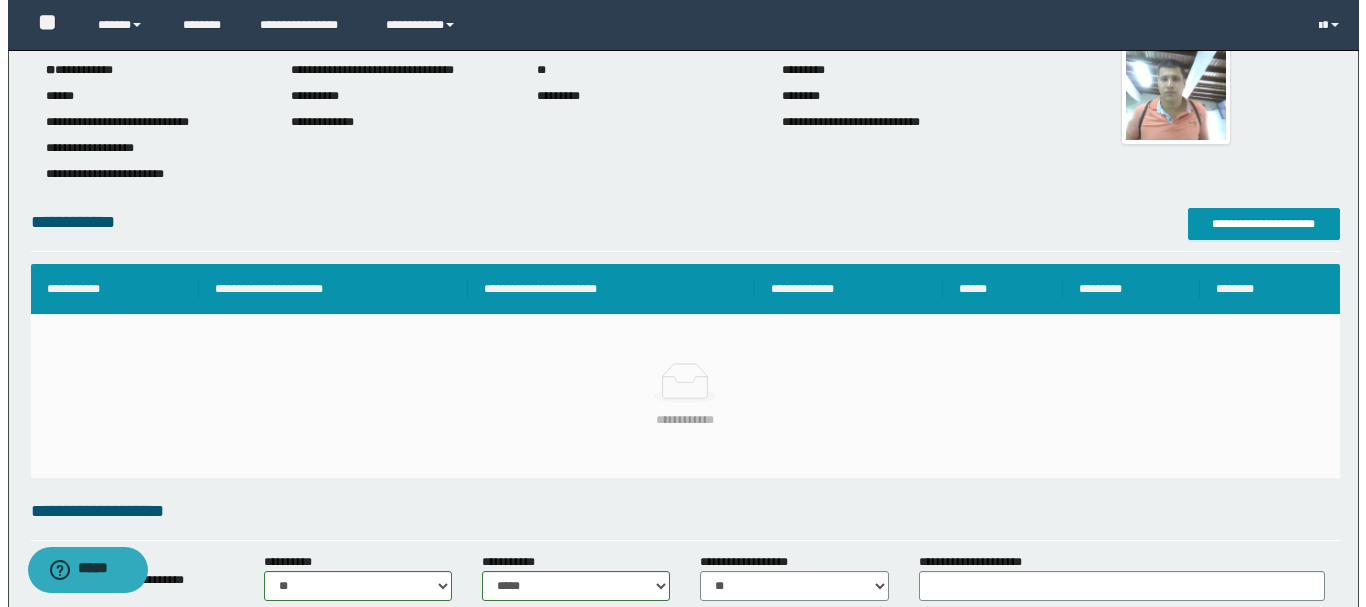 scroll, scrollTop: 0, scrollLeft: 0, axis: both 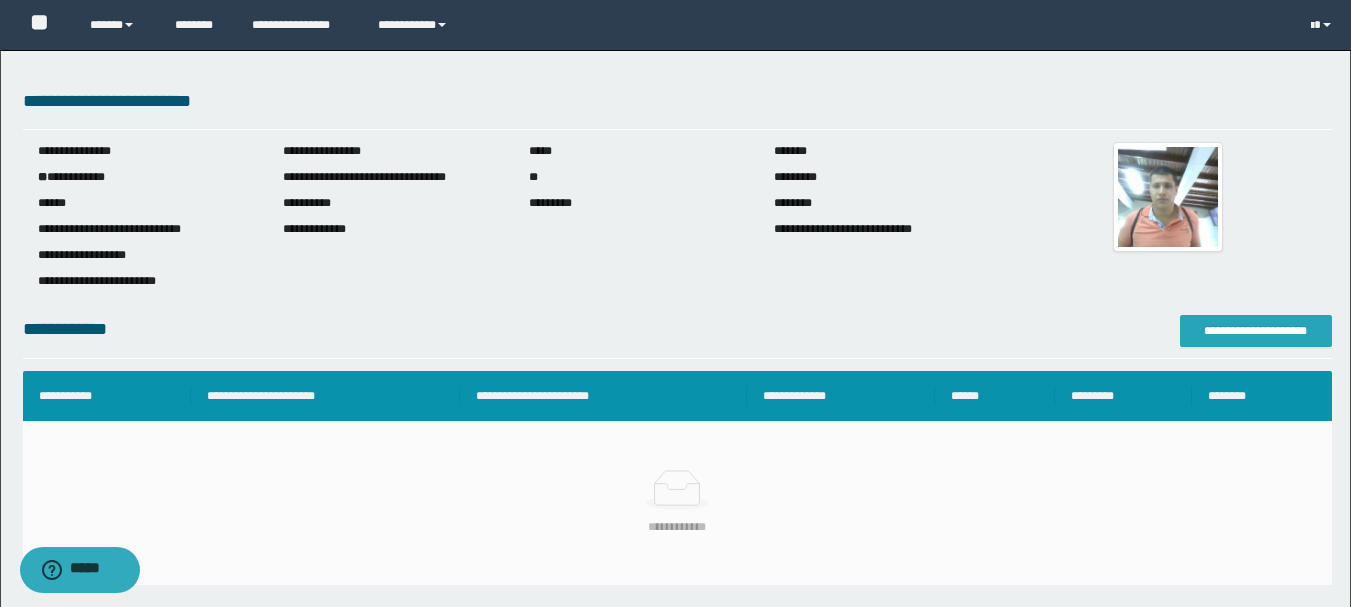 type on "**********" 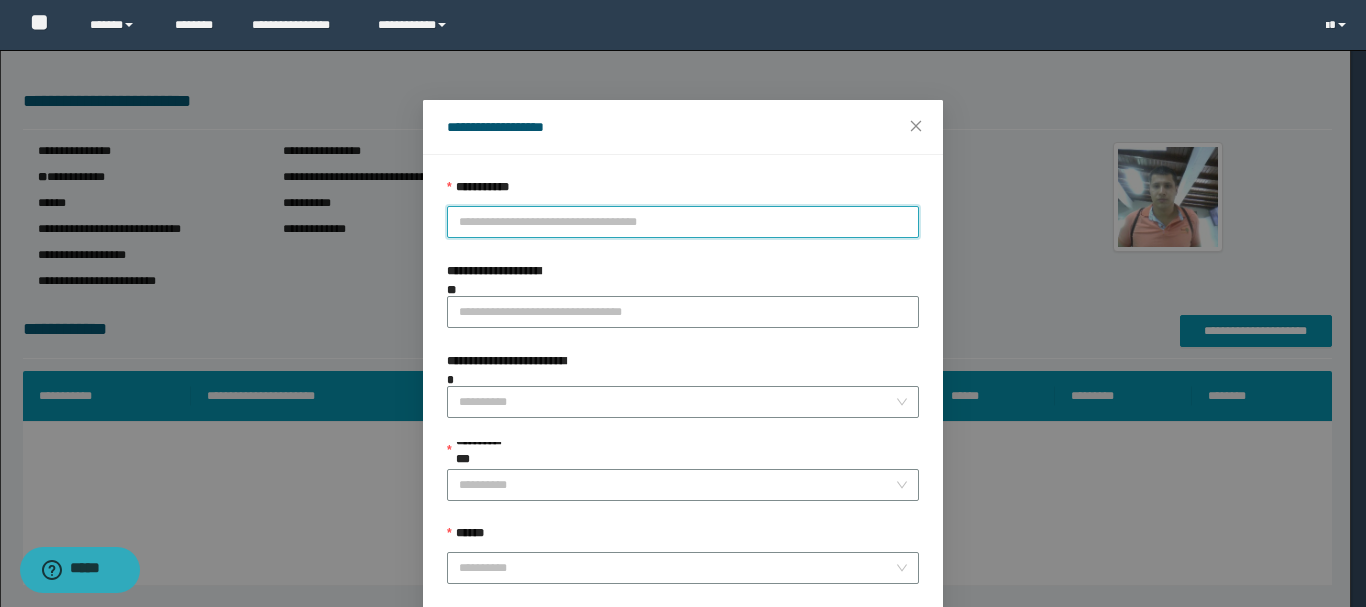 click on "**********" at bounding box center (683, 222) 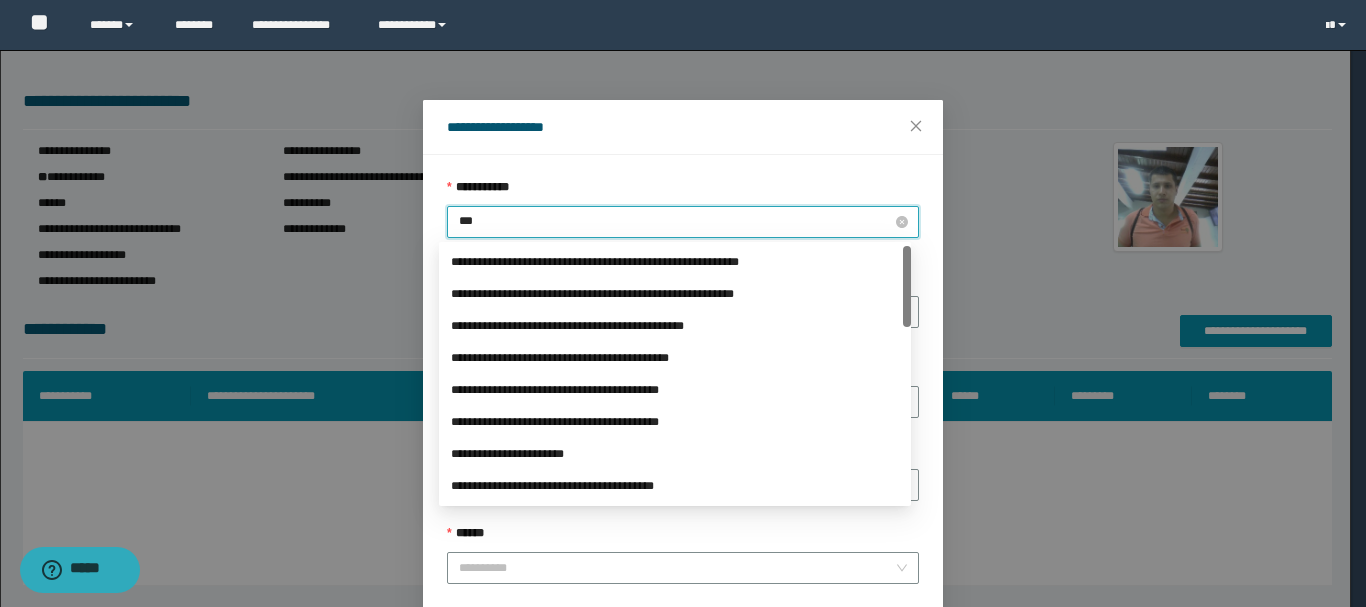 type on "****" 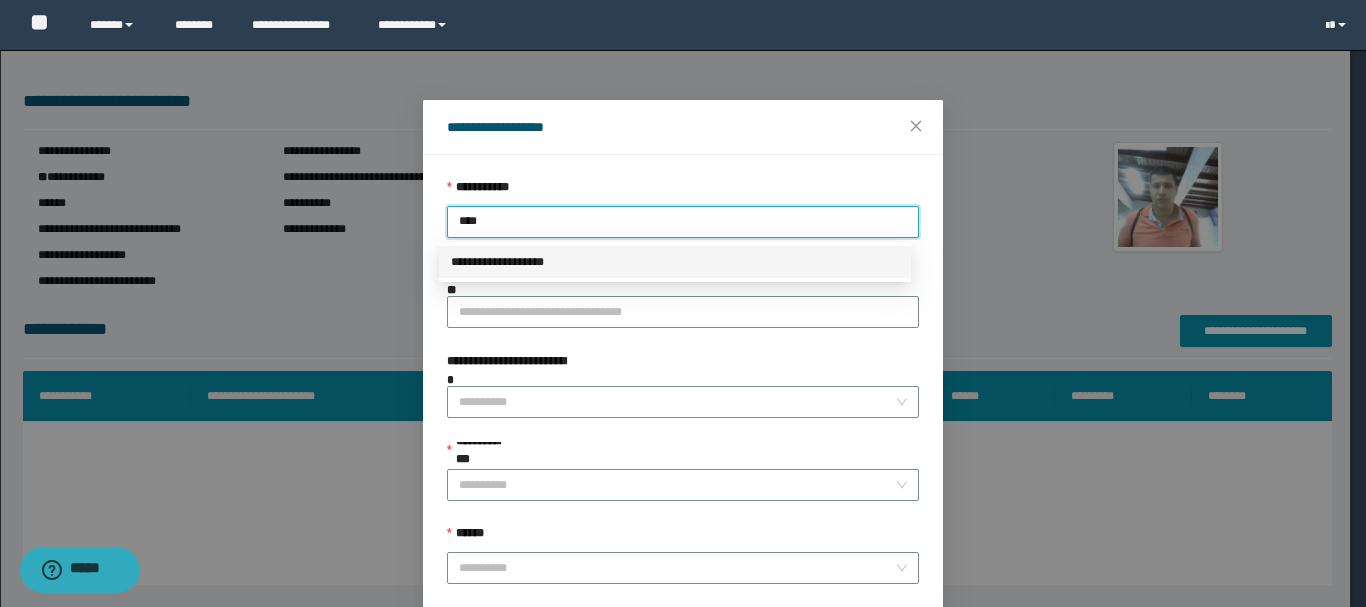 click on "**********" at bounding box center (675, 262) 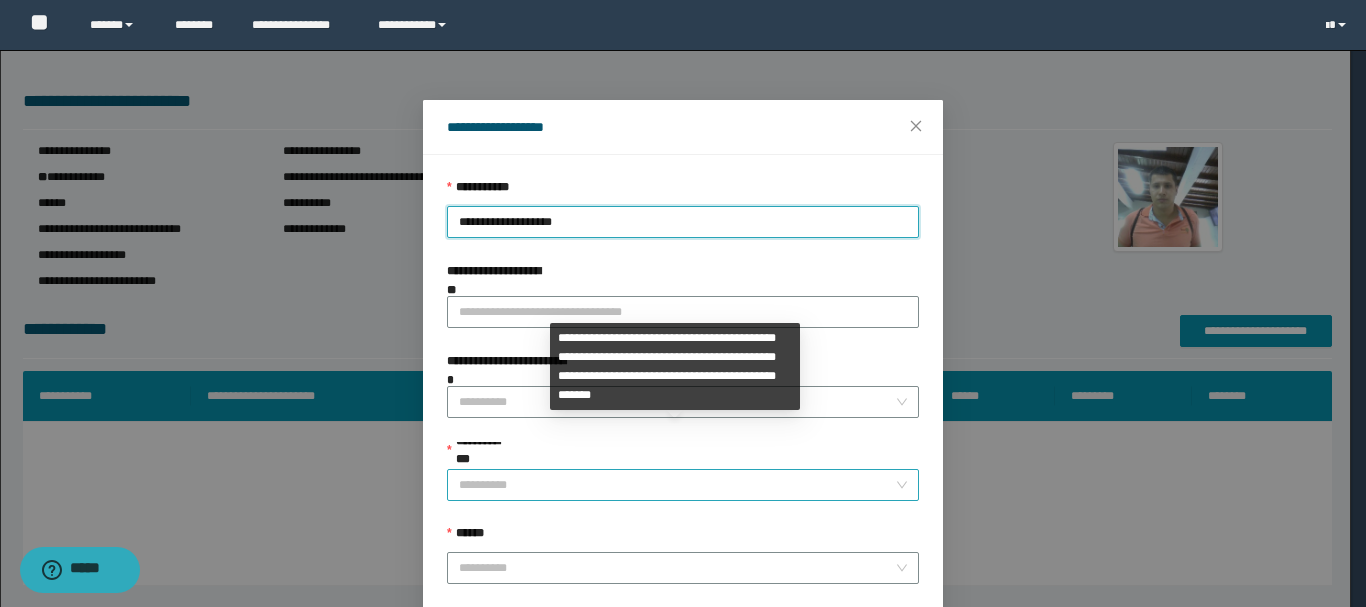 click on "**********" at bounding box center [677, 485] 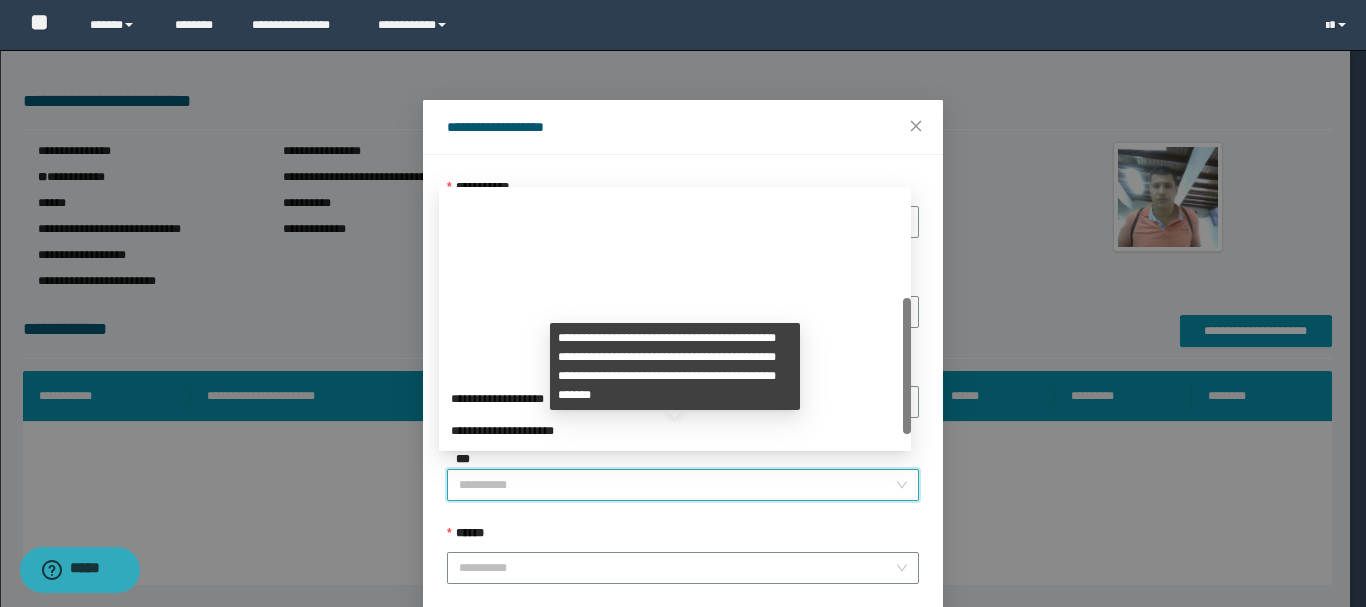 scroll, scrollTop: 224, scrollLeft: 0, axis: vertical 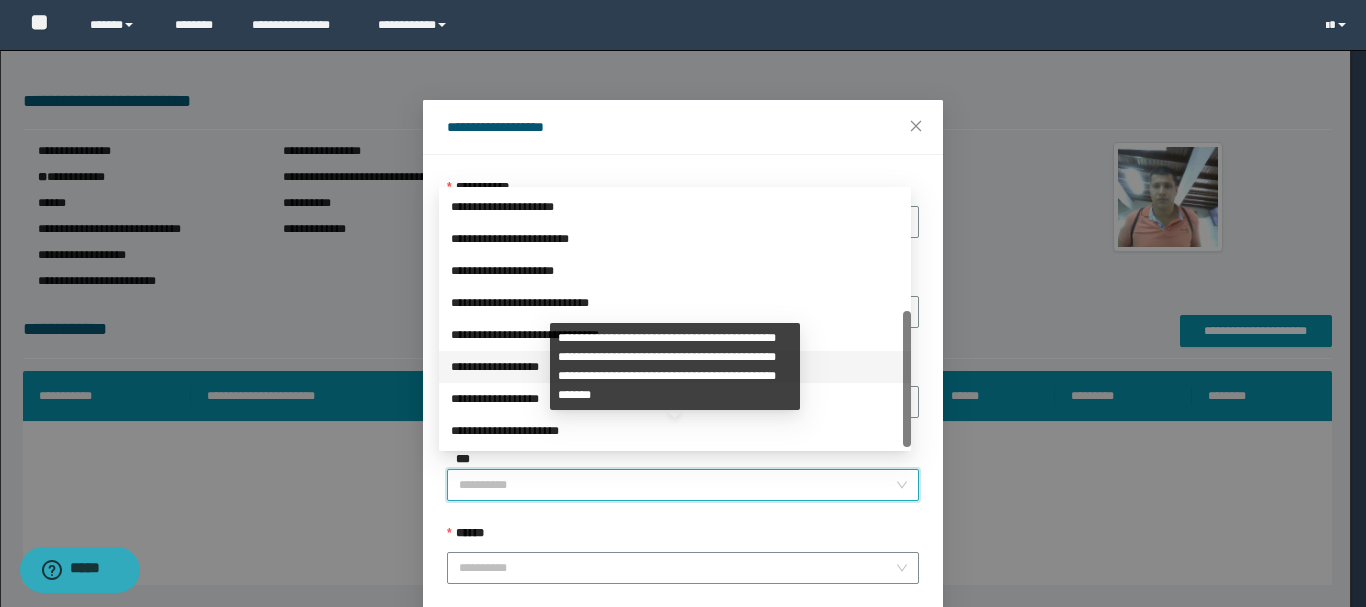 click on "**********" at bounding box center [675, 367] 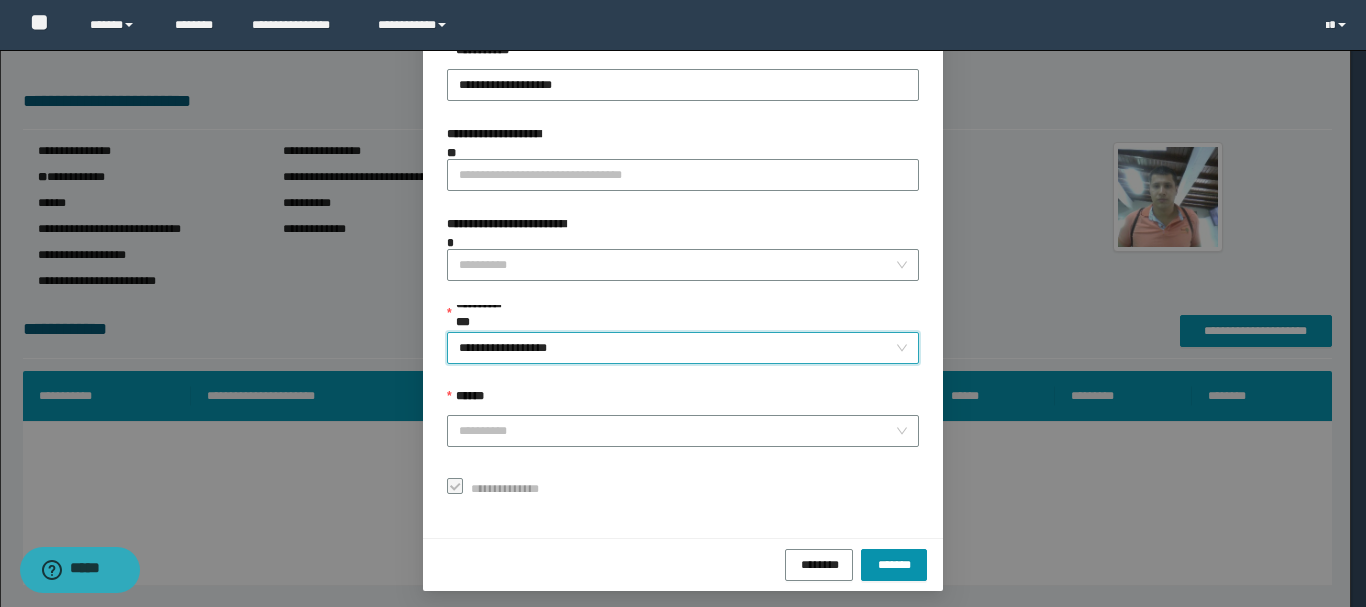 scroll, scrollTop: 145, scrollLeft: 0, axis: vertical 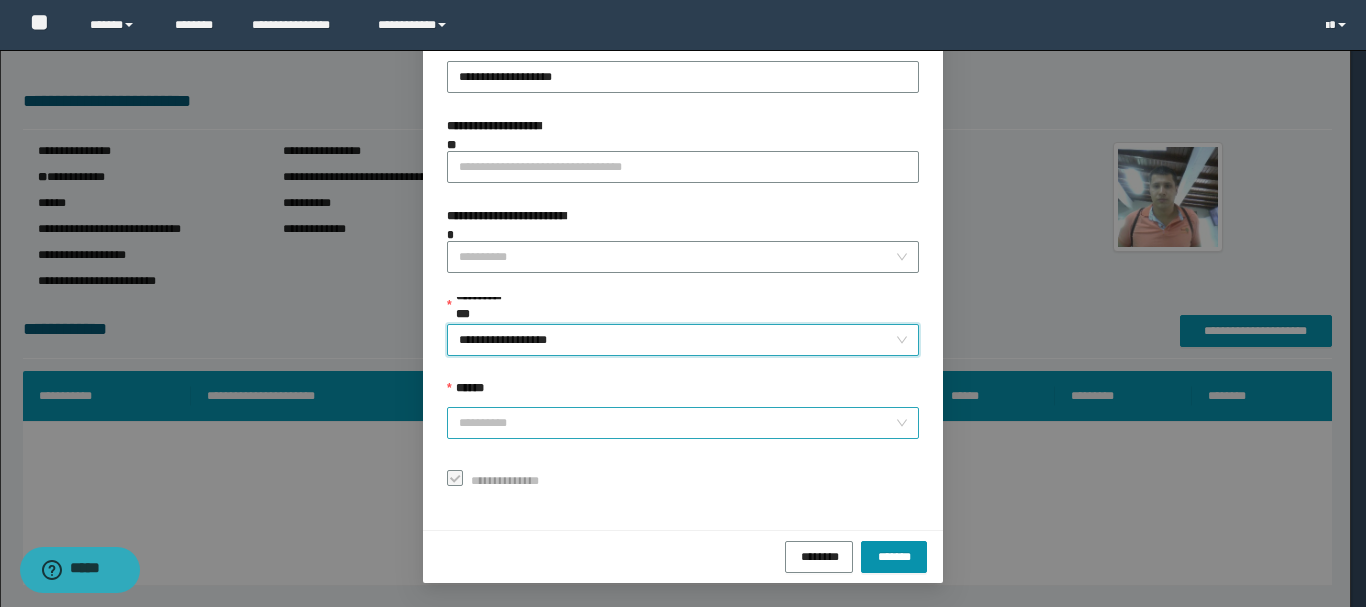 click on "******" at bounding box center [677, 423] 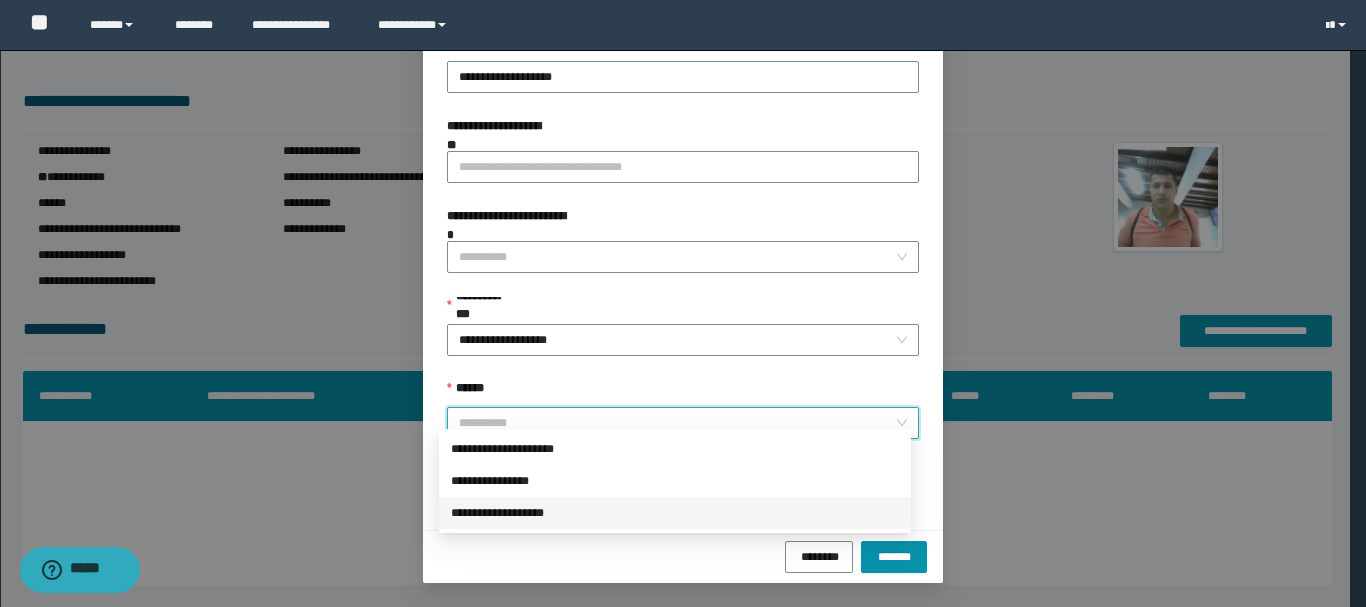click on "**********" at bounding box center [675, 513] 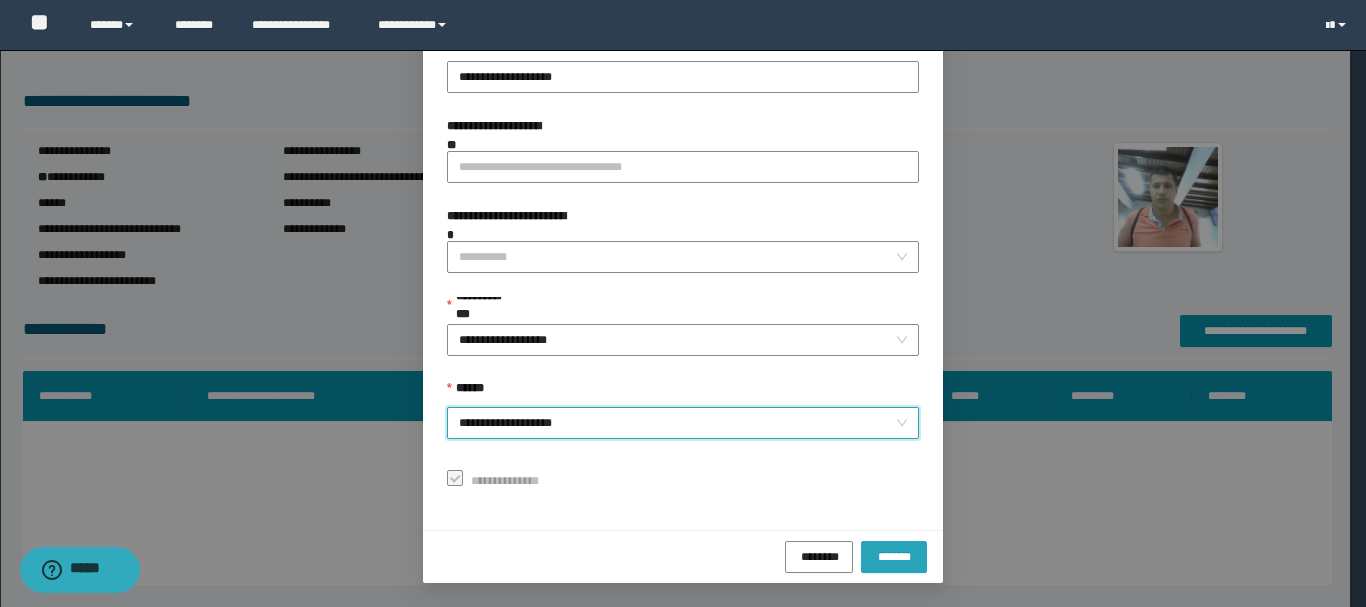 click on "*******" at bounding box center (894, 555) 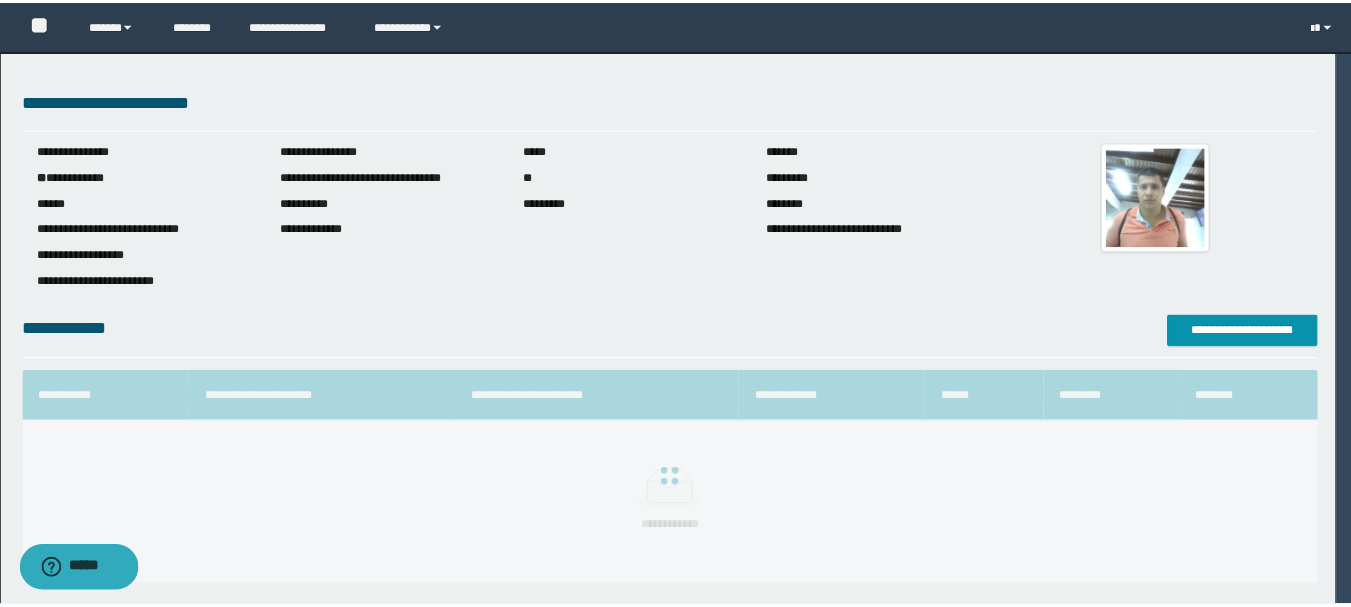 scroll, scrollTop: 98, scrollLeft: 0, axis: vertical 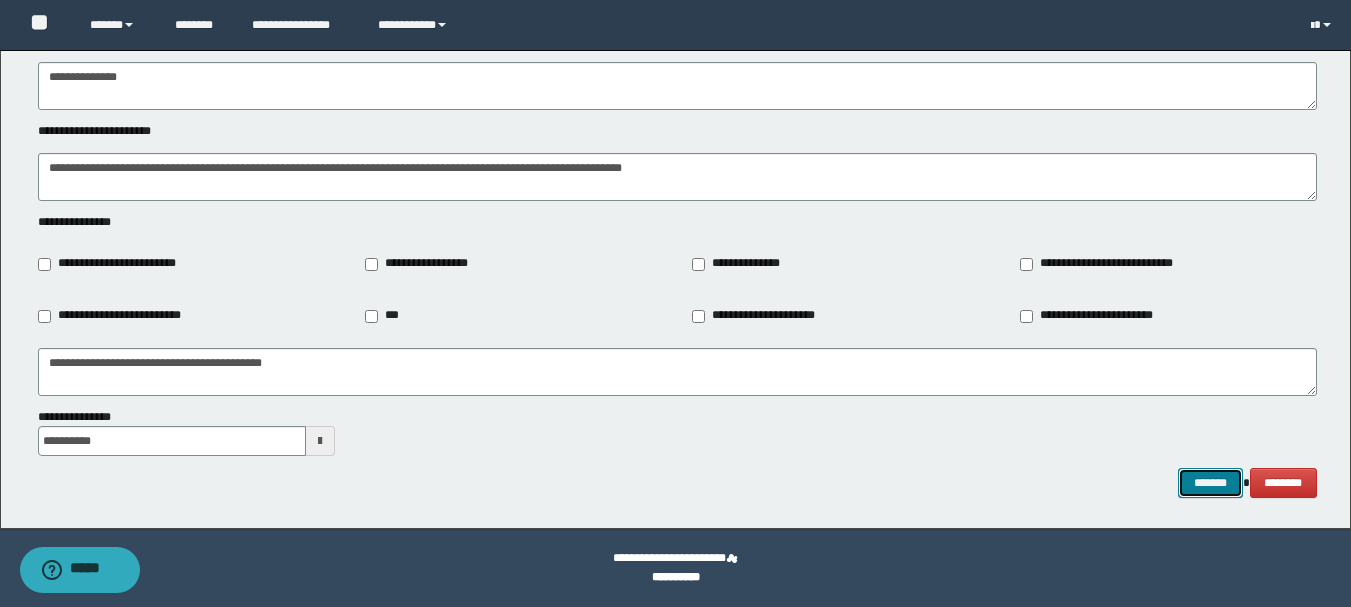 click on "*******" at bounding box center [1210, 483] 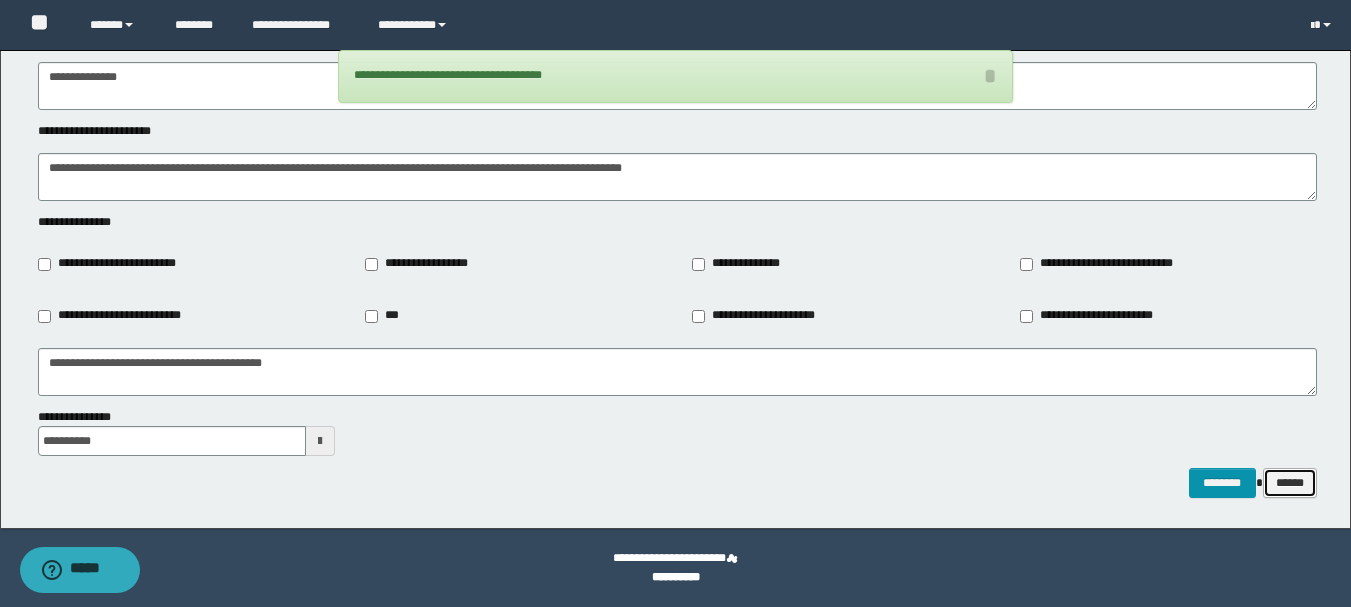 click on "******" at bounding box center [1290, 483] 